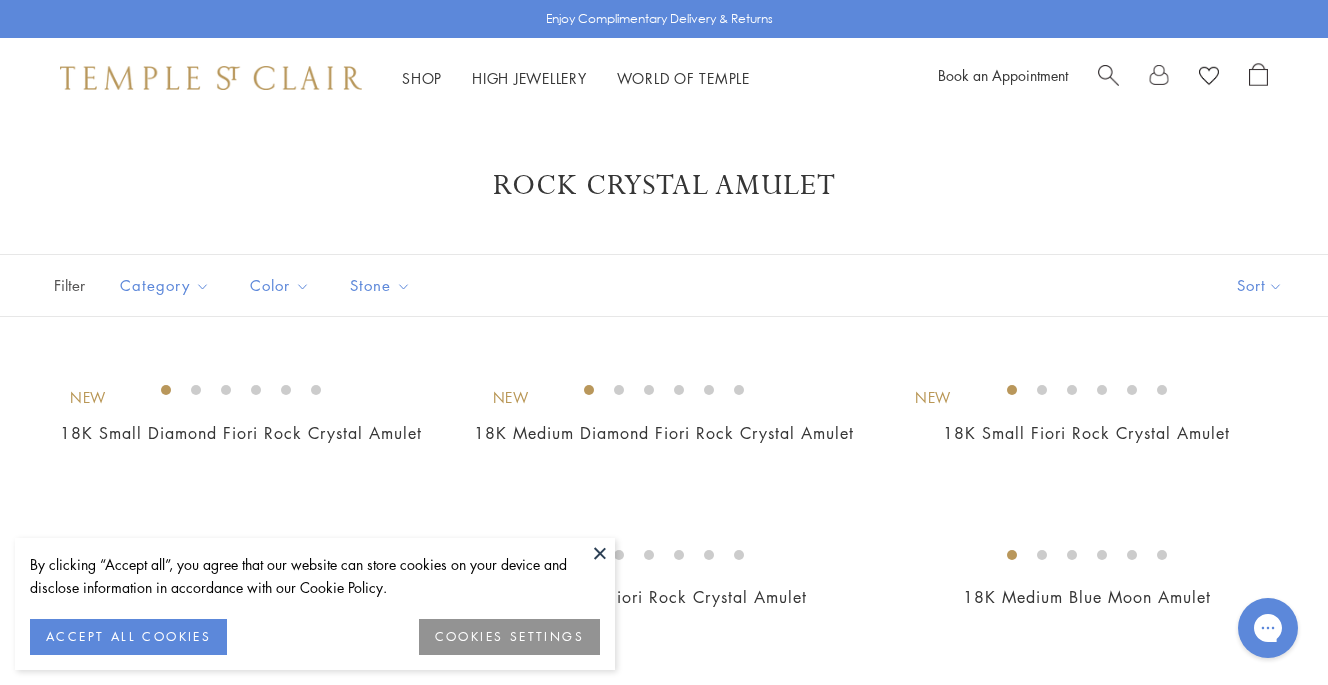 scroll, scrollTop: 0, scrollLeft: 0, axis: both 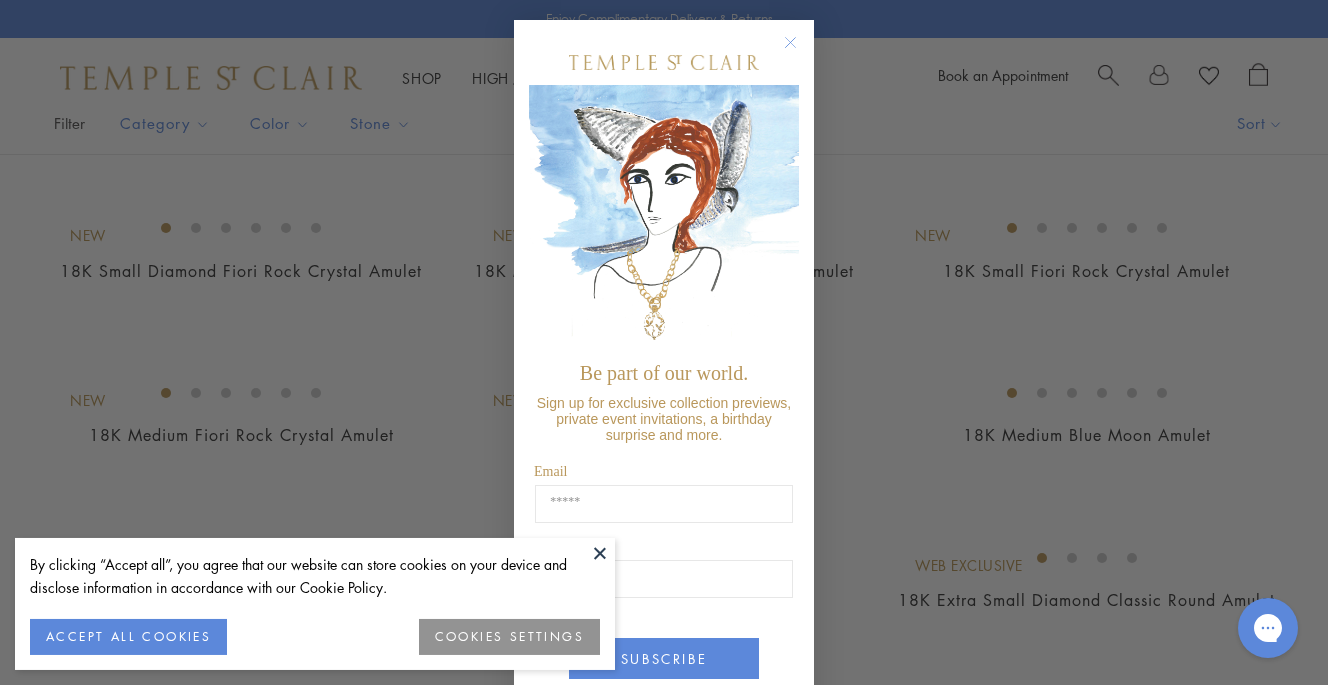 click on "COOKIES SETTINGS" at bounding box center (509, 637) 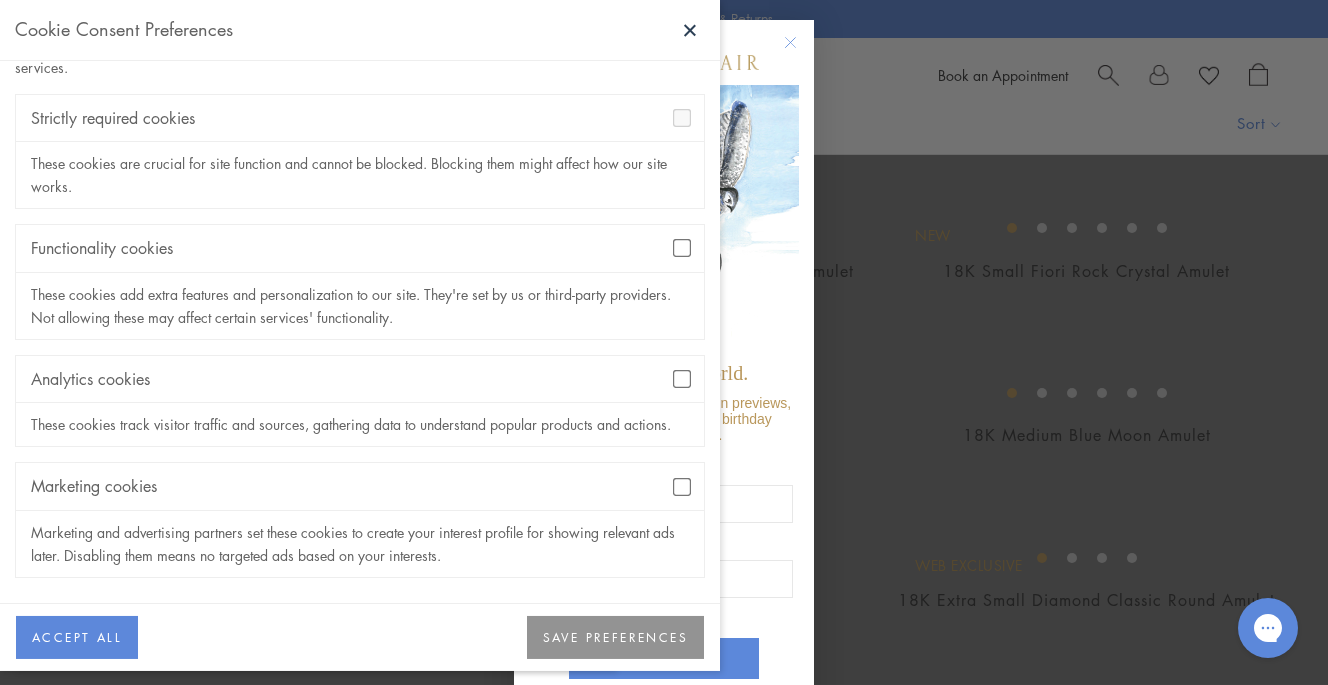 scroll, scrollTop: 122, scrollLeft: 0, axis: vertical 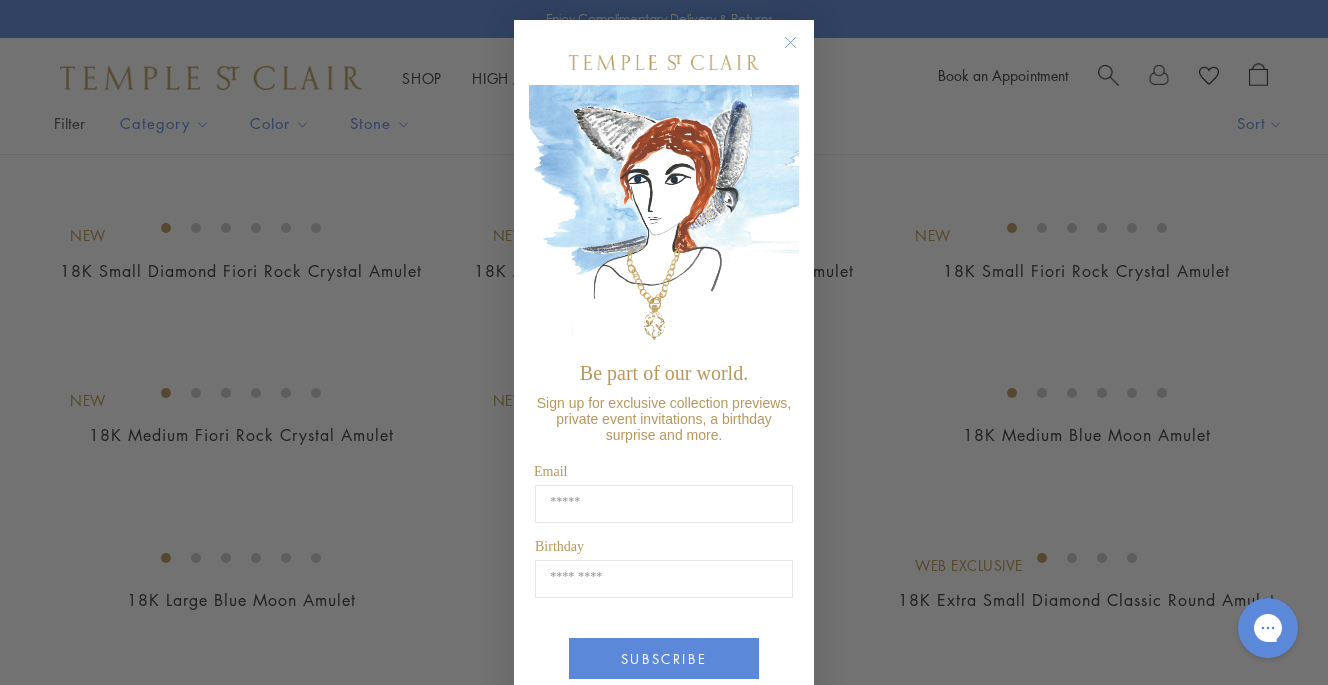 click 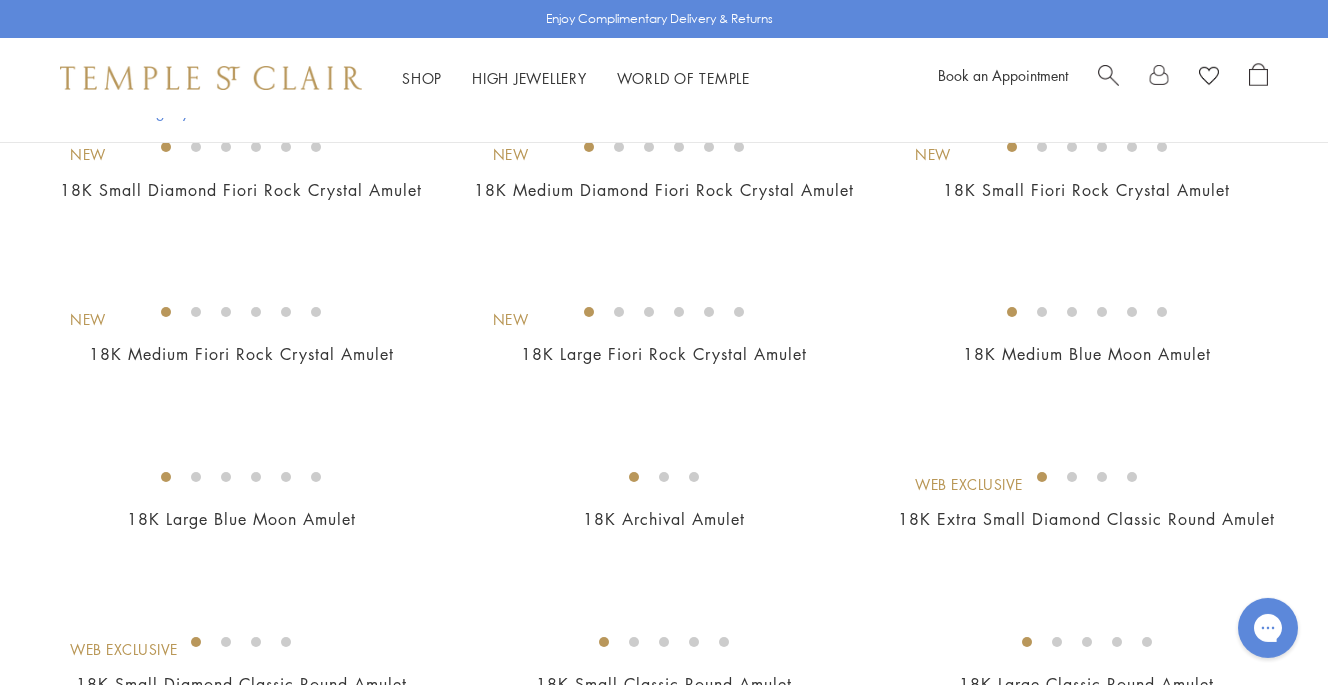 scroll, scrollTop: 263, scrollLeft: 0, axis: vertical 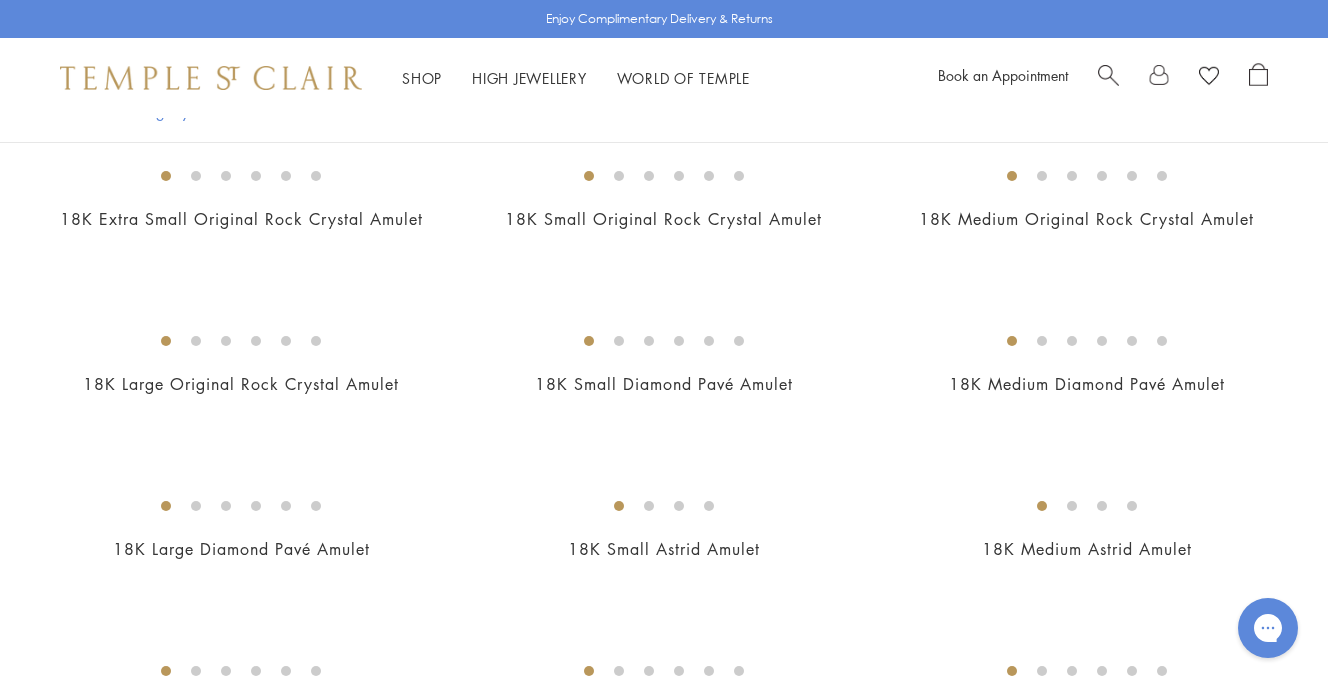 click on "18K Small Diamond Classic Round Amulet" at bounding box center [241, -936] 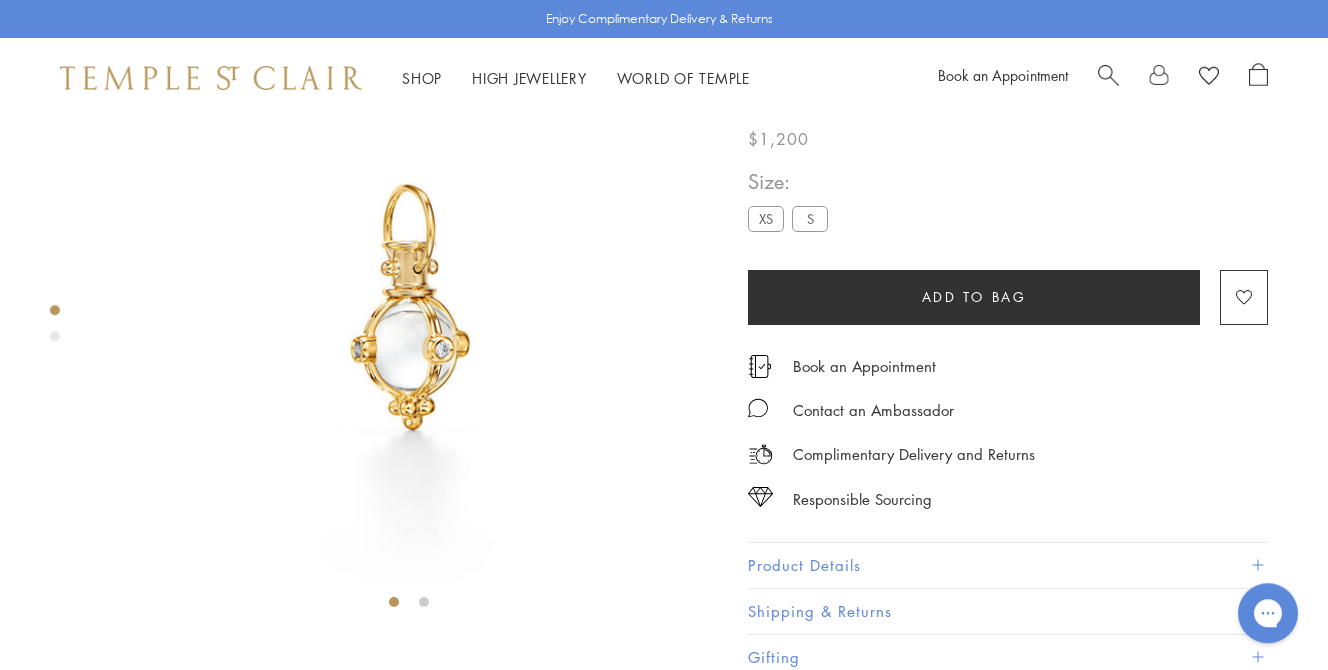 scroll, scrollTop: 118, scrollLeft: 0, axis: vertical 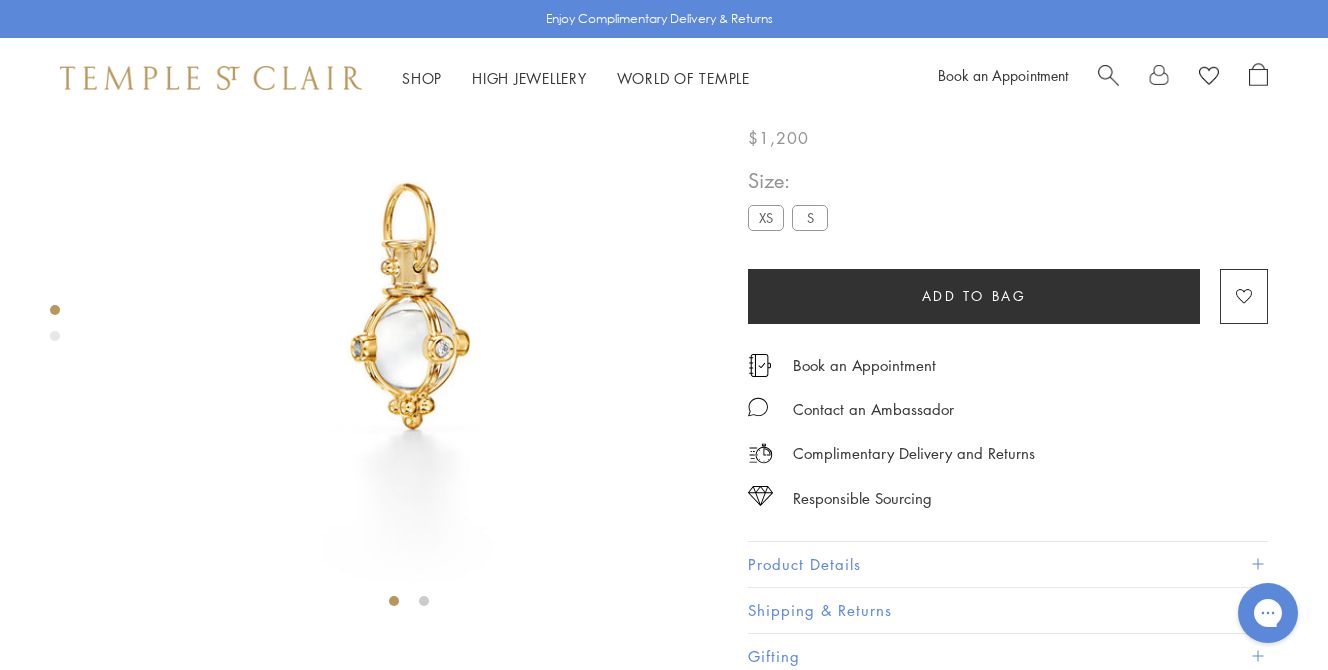 click on "S" at bounding box center (810, 217) 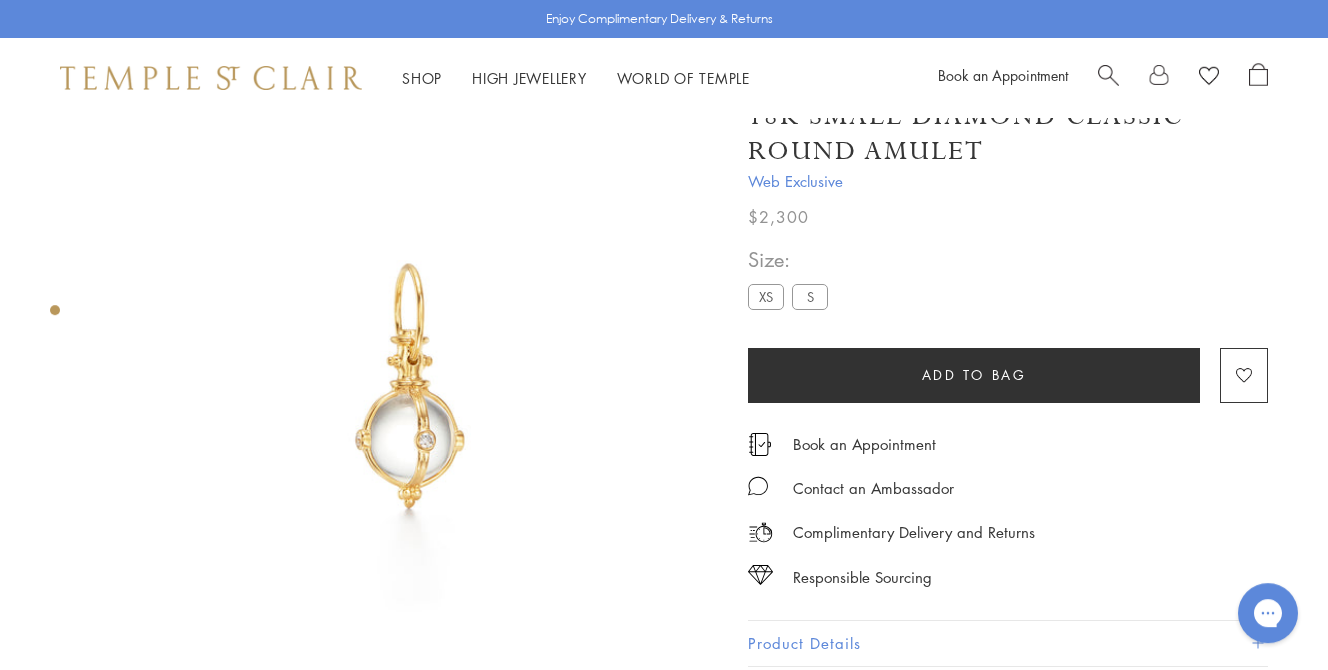 scroll, scrollTop: 0, scrollLeft: 0, axis: both 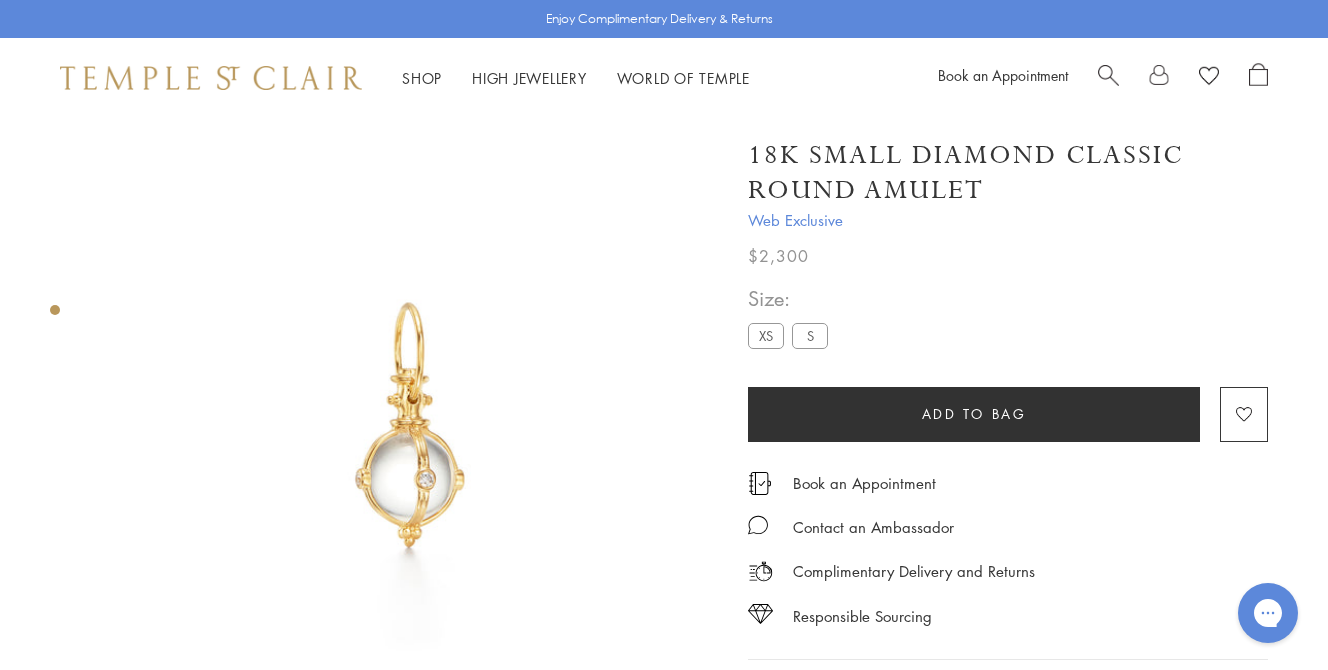 click at bounding box center (409, 427) 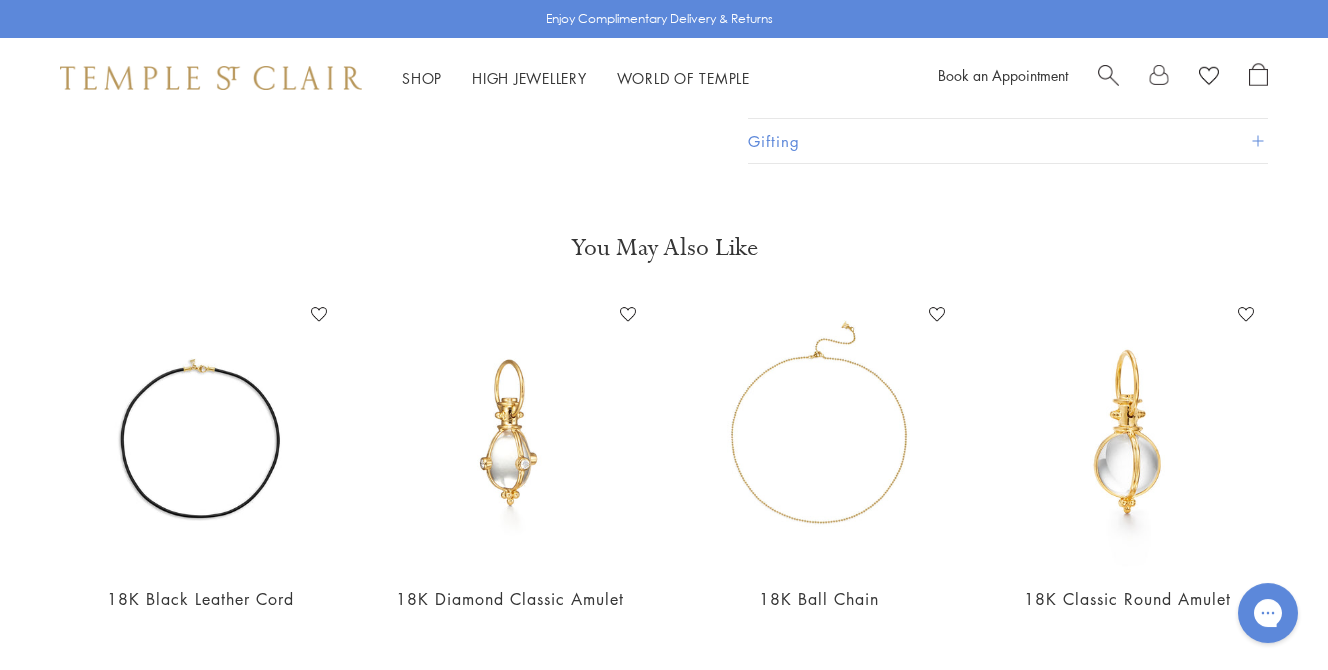 scroll, scrollTop: 645, scrollLeft: 0, axis: vertical 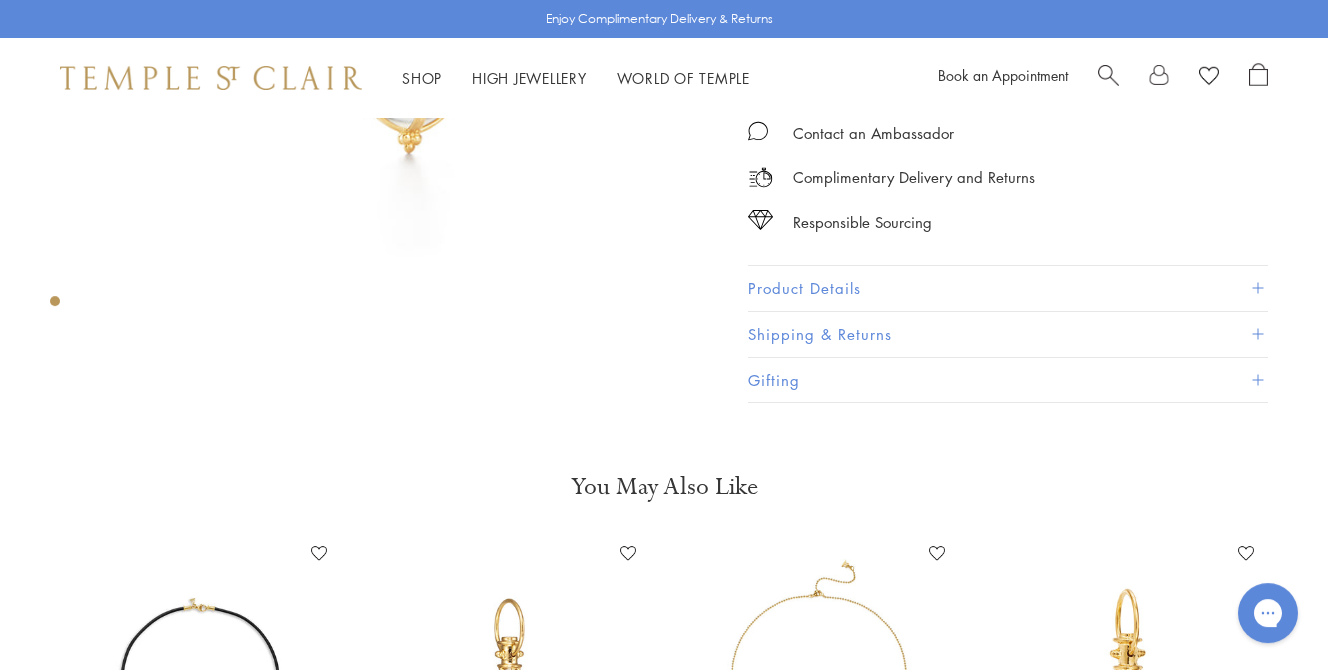click on "Product Details" at bounding box center (1008, 288) 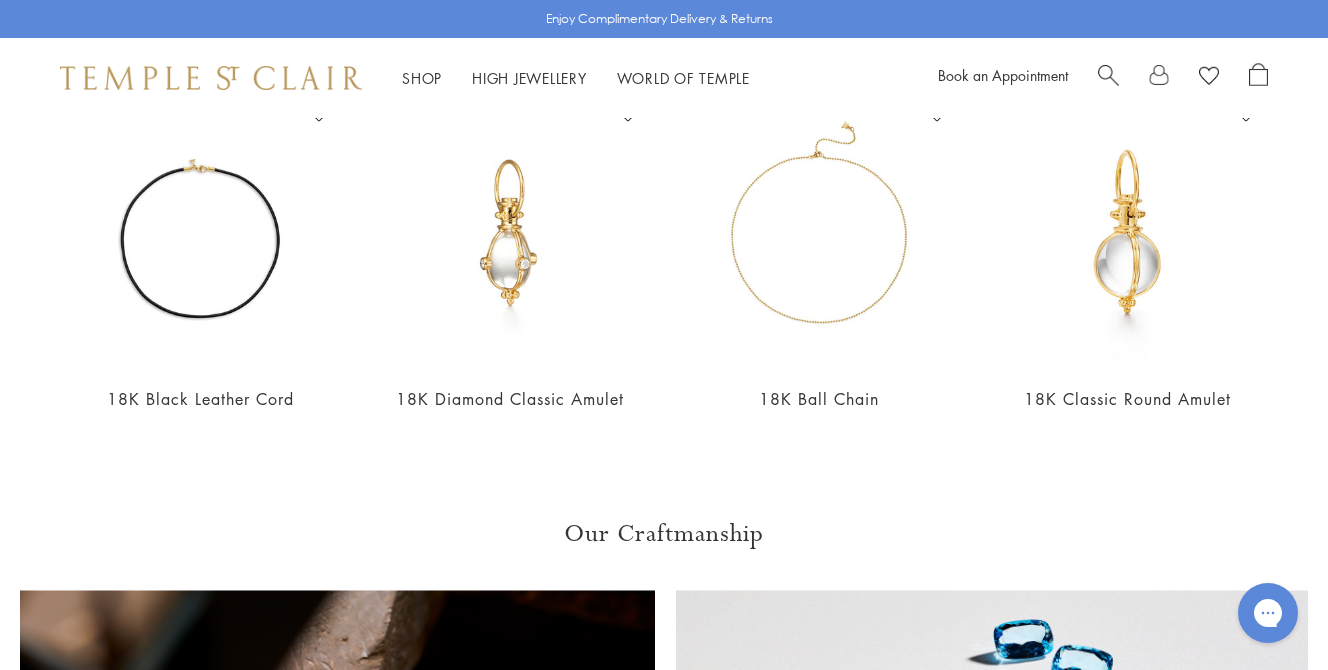 scroll, scrollTop: 1270, scrollLeft: 0, axis: vertical 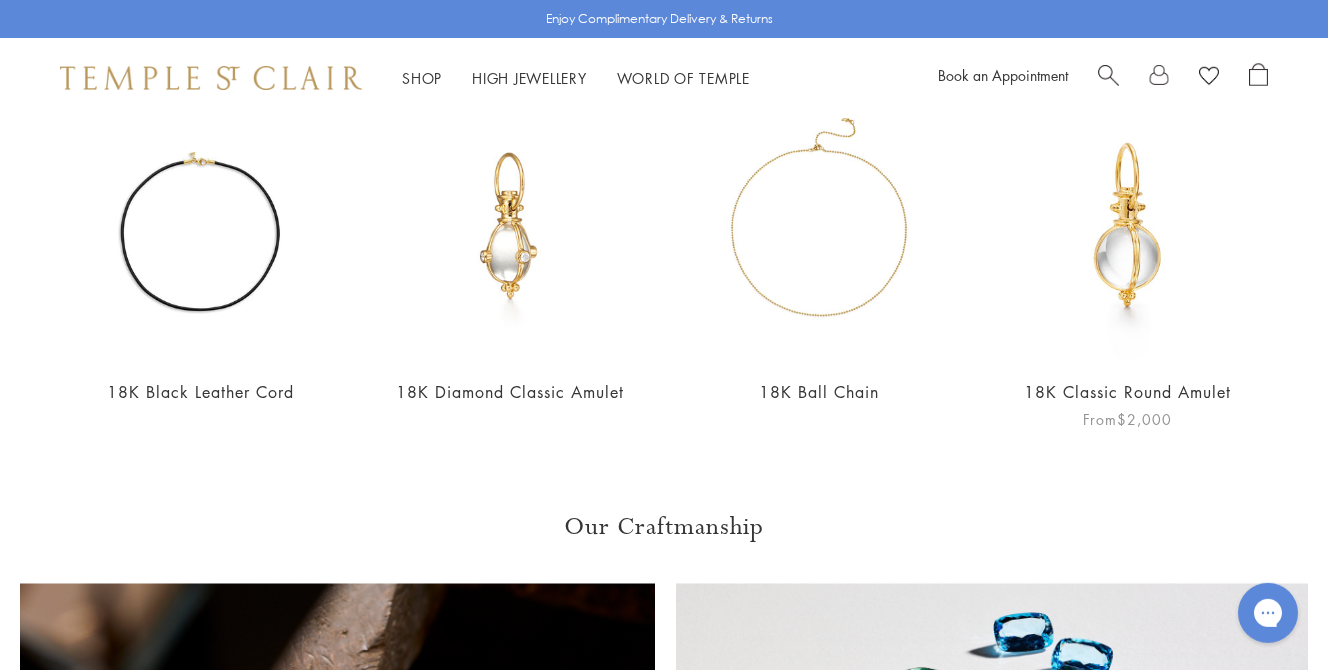 click at bounding box center [1127, 226] 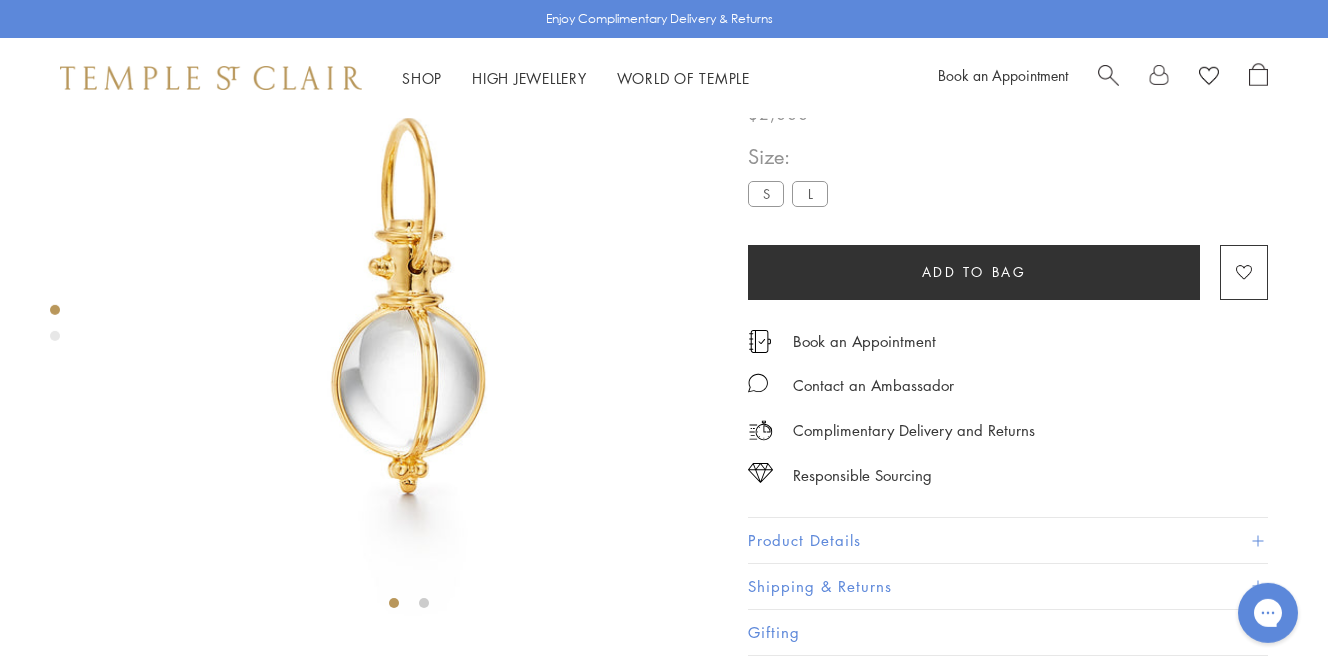 scroll, scrollTop: 118, scrollLeft: 0, axis: vertical 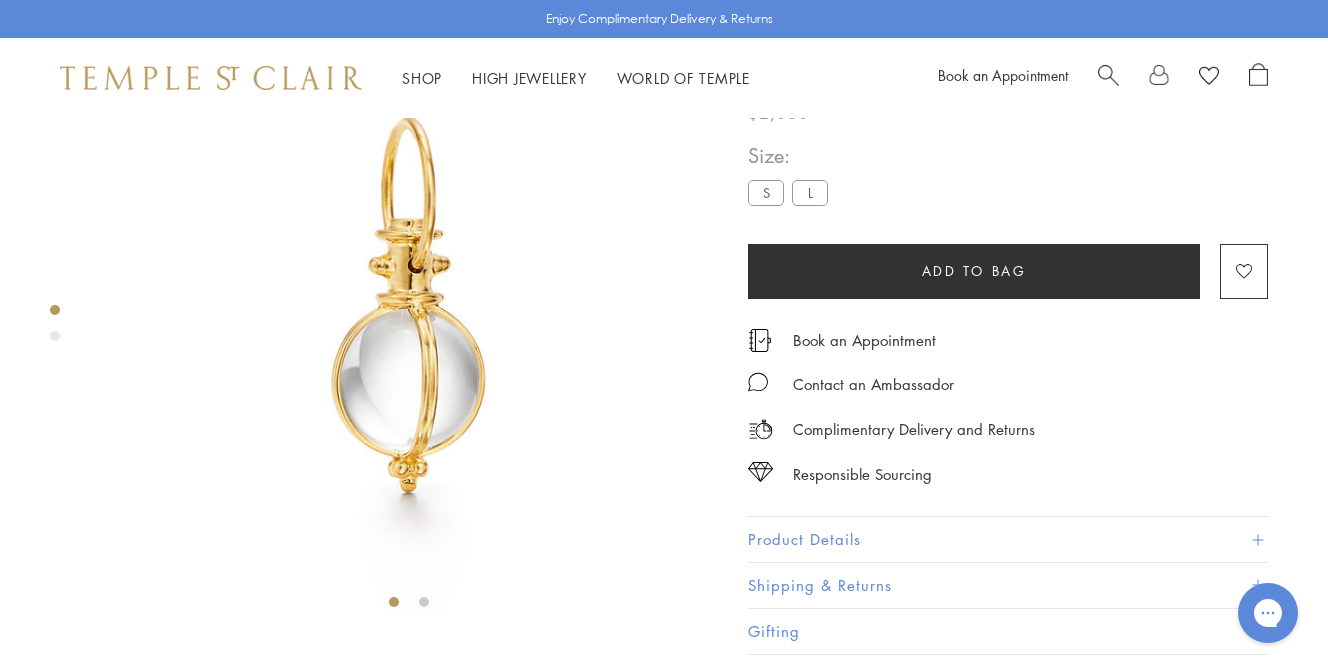 click at bounding box center [55, 328] 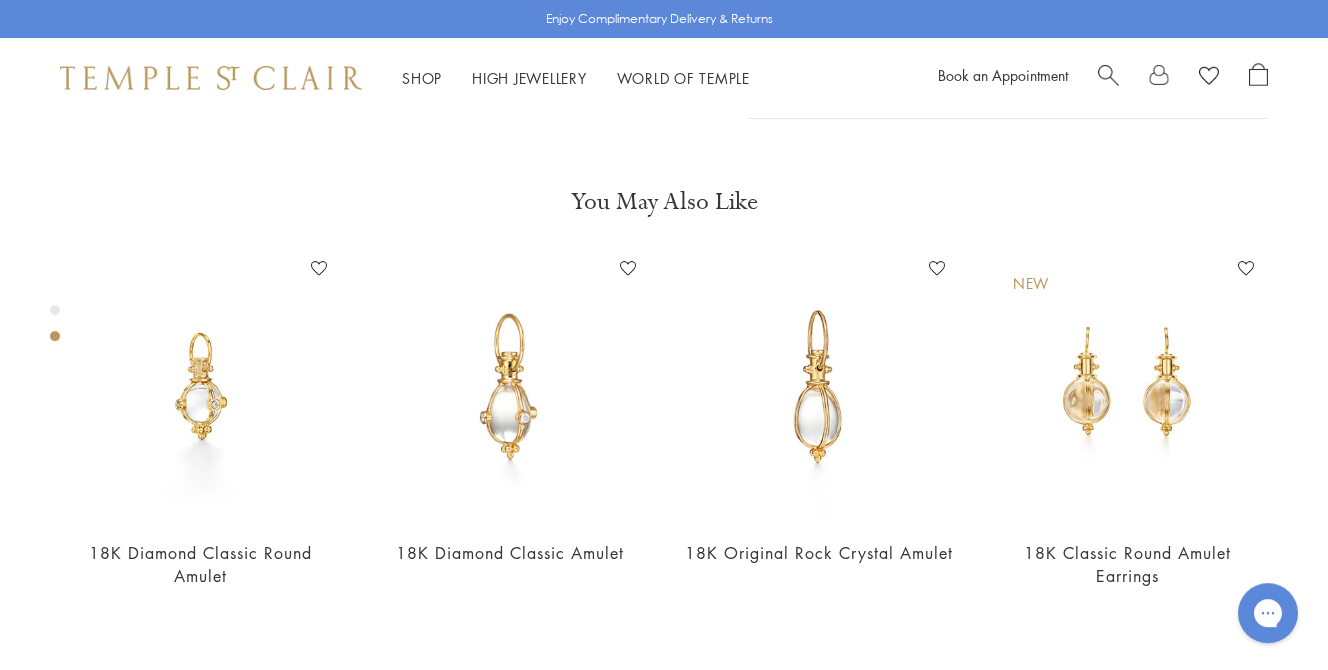 scroll, scrollTop: 656, scrollLeft: 0, axis: vertical 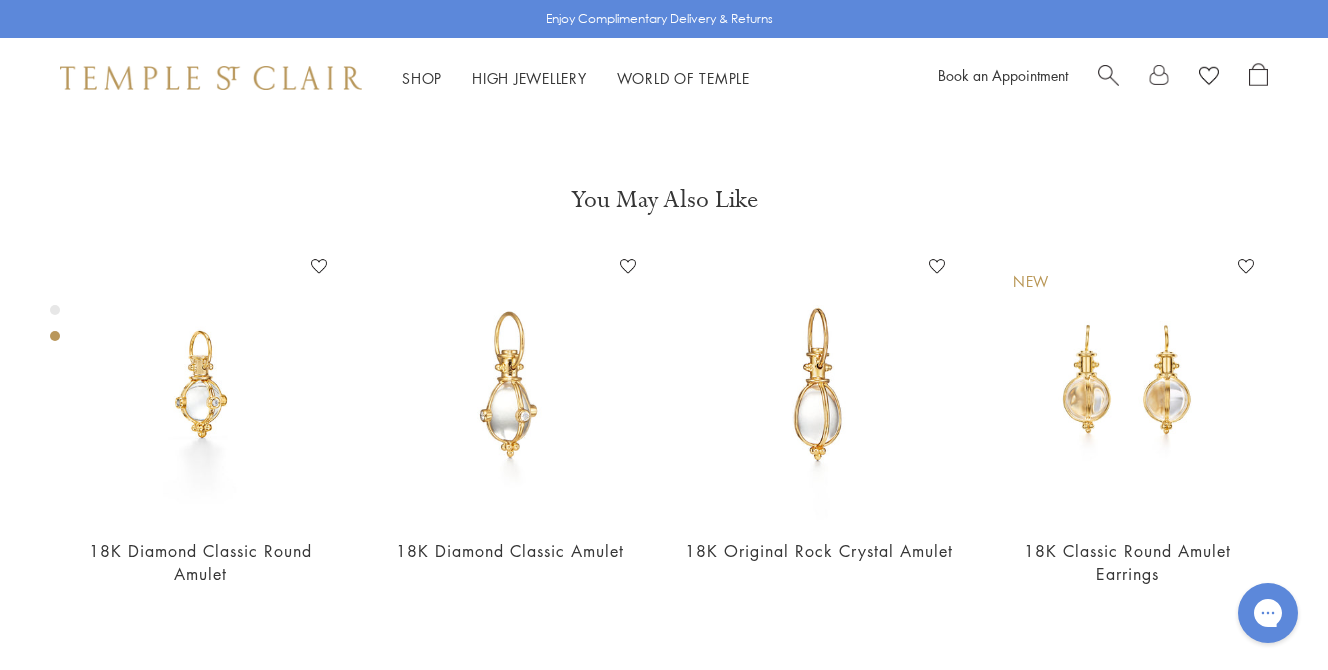 click at bounding box center [-209, -229] 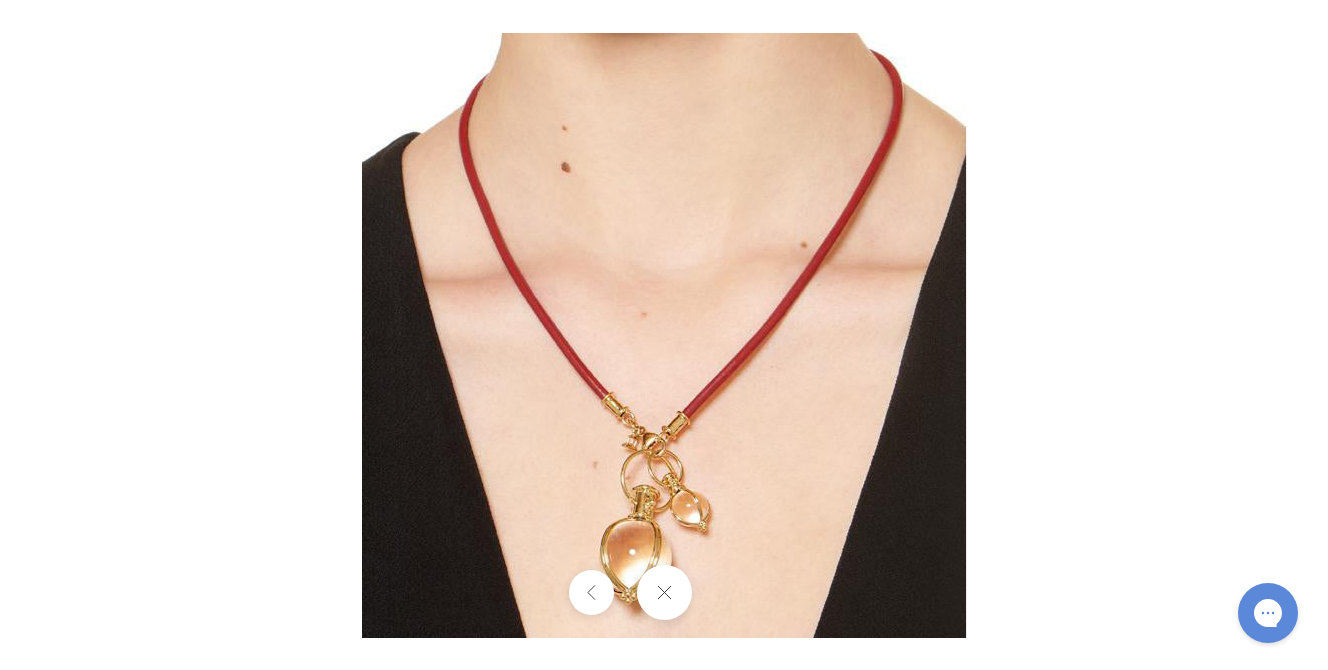 click at bounding box center (664, 335) 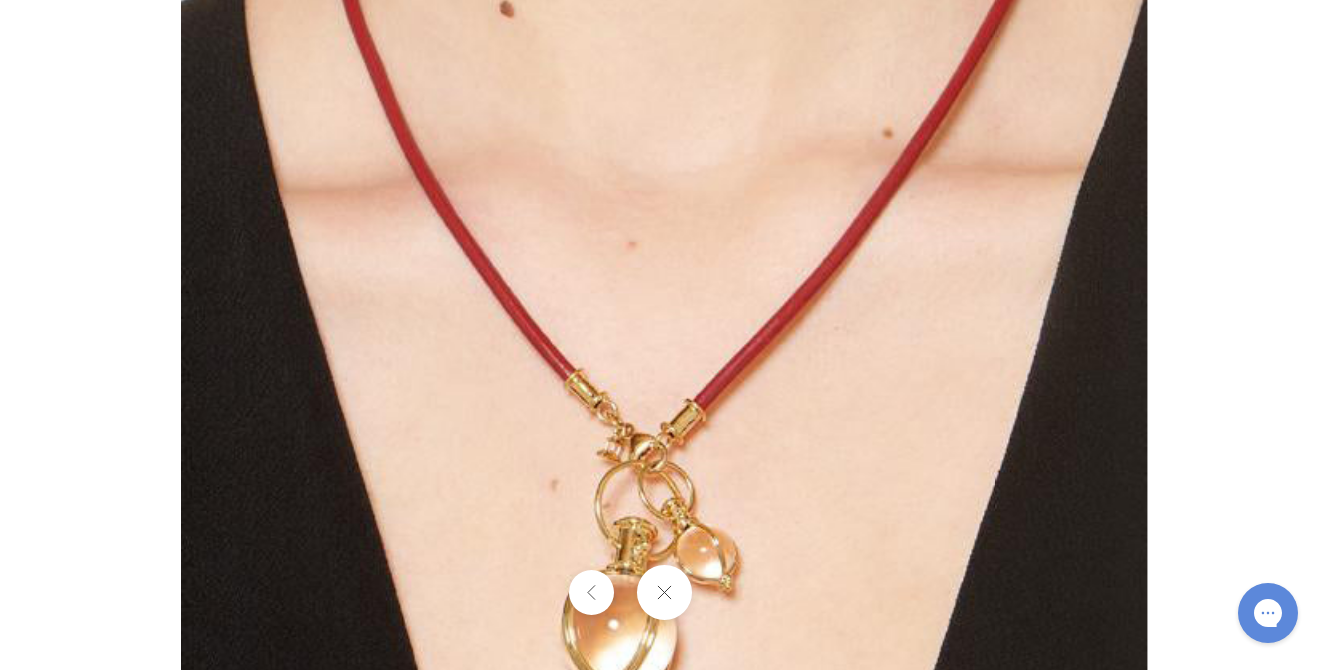 click at bounding box center (664, 278) 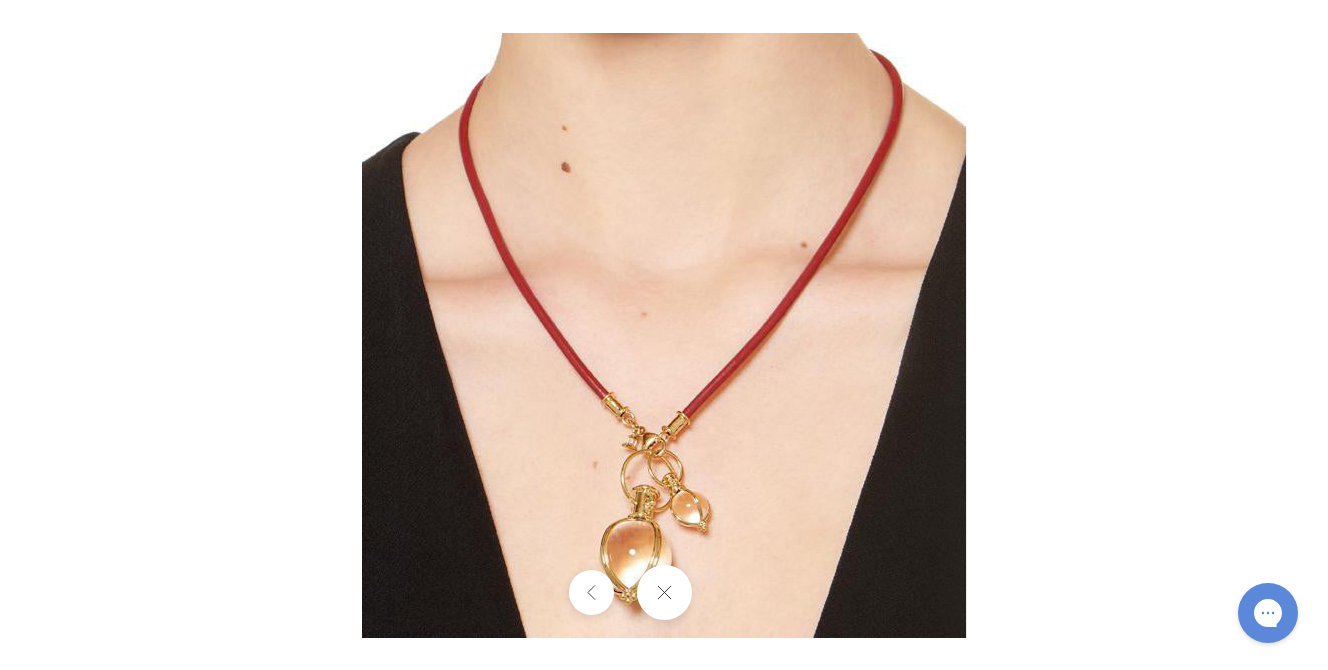 click at bounding box center (664, 335) 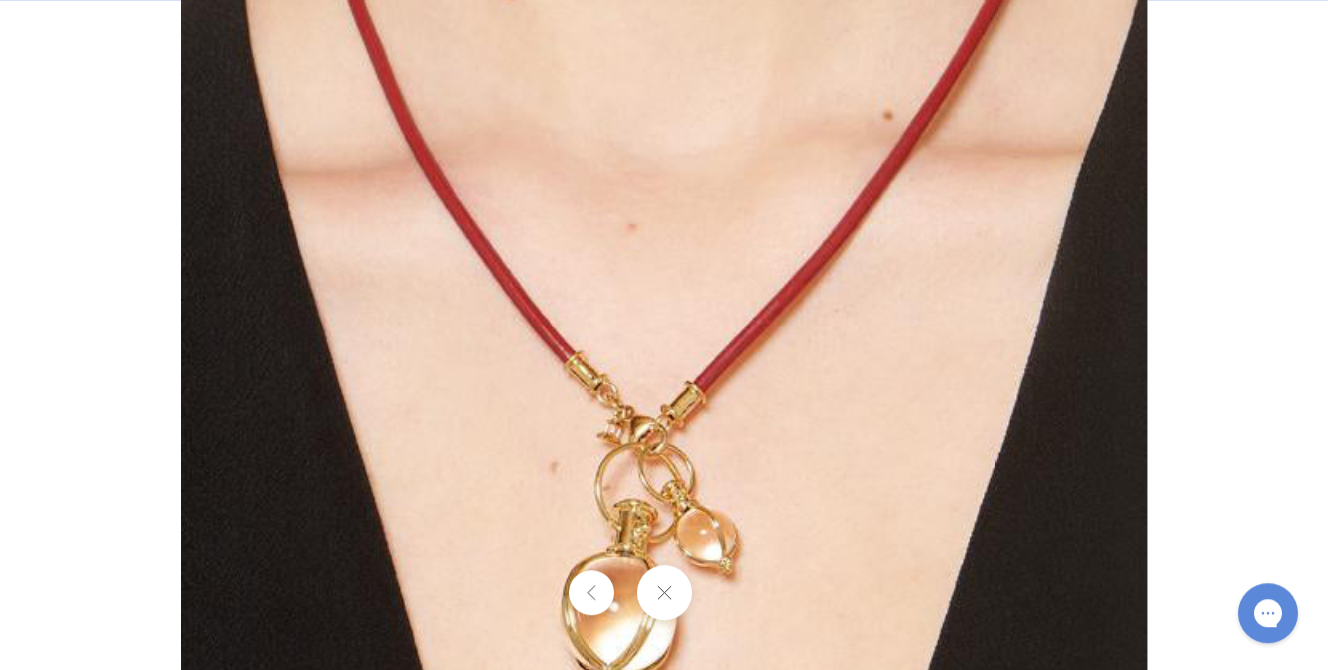 scroll, scrollTop: 866, scrollLeft: 0, axis: vertical 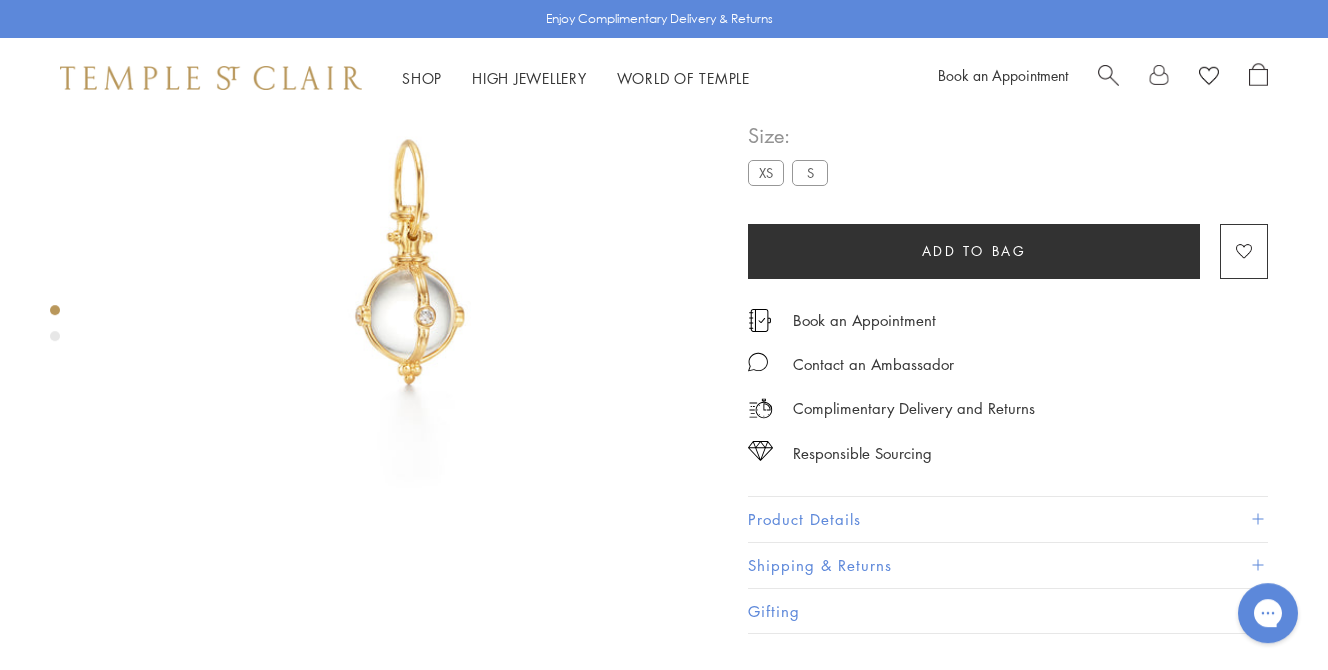 click at bounding box center [409, 264] 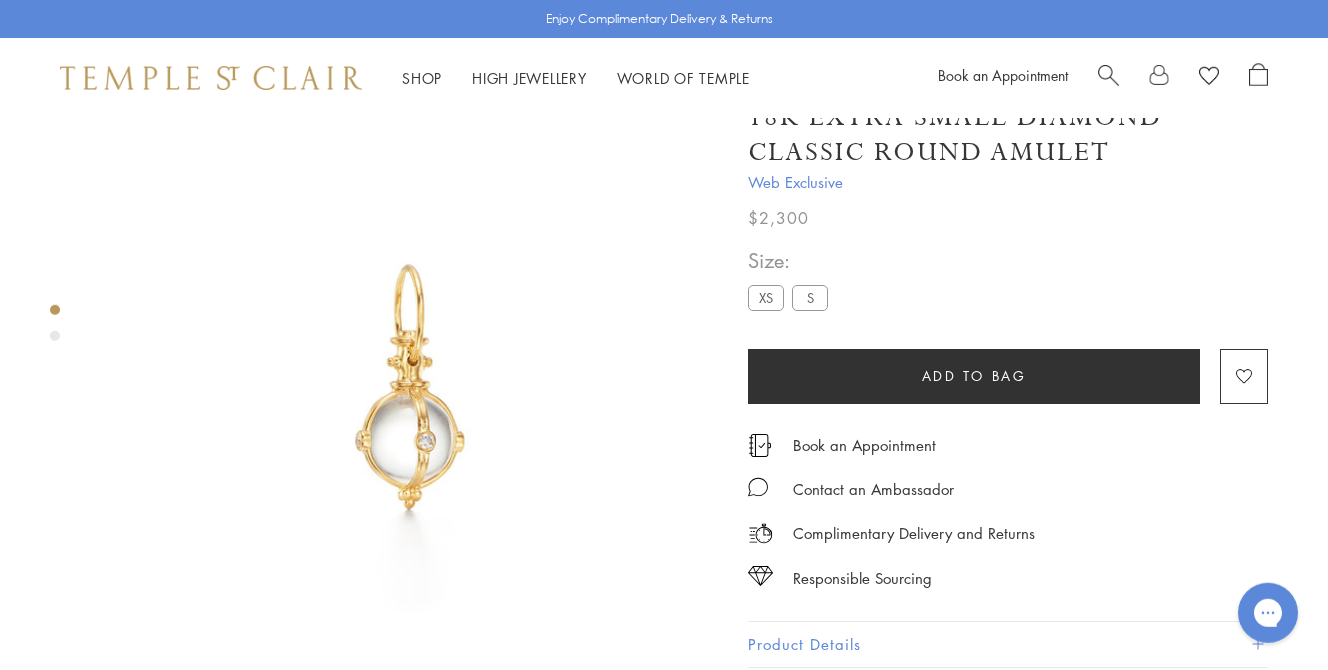 scroll, scrollTop: 0, scrollLeft: 0, axis: both 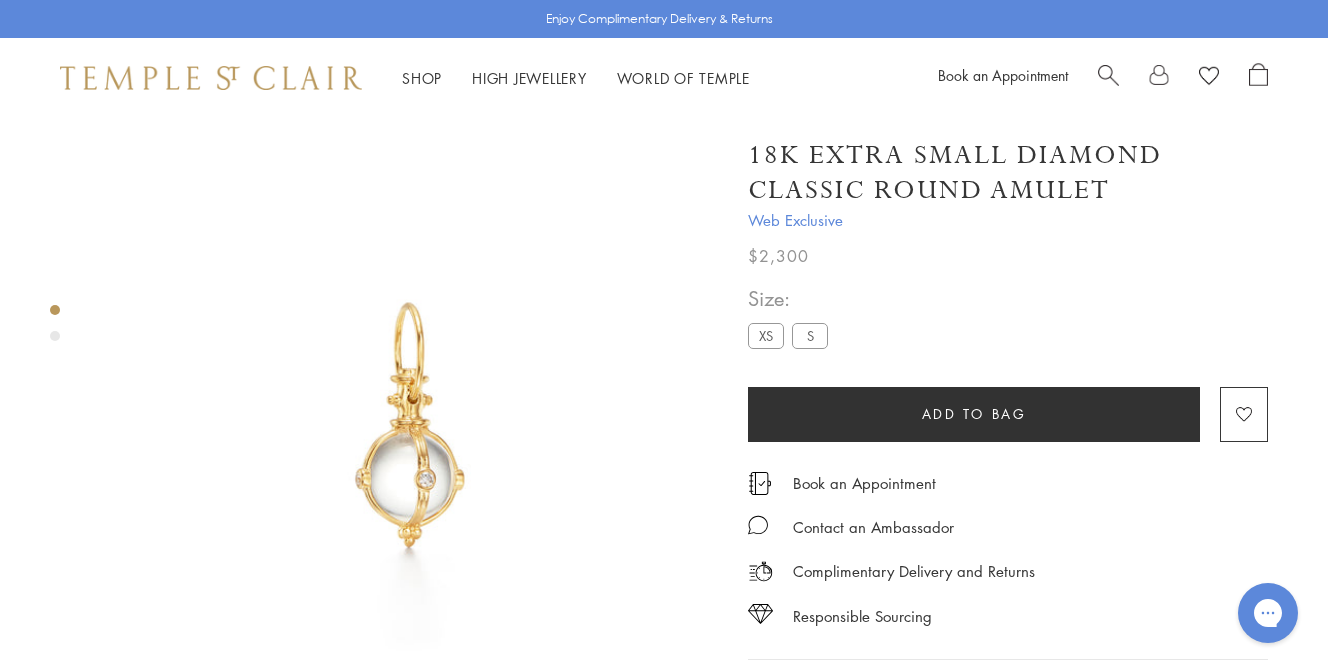 click on "S" at bounding box center [810, 335] 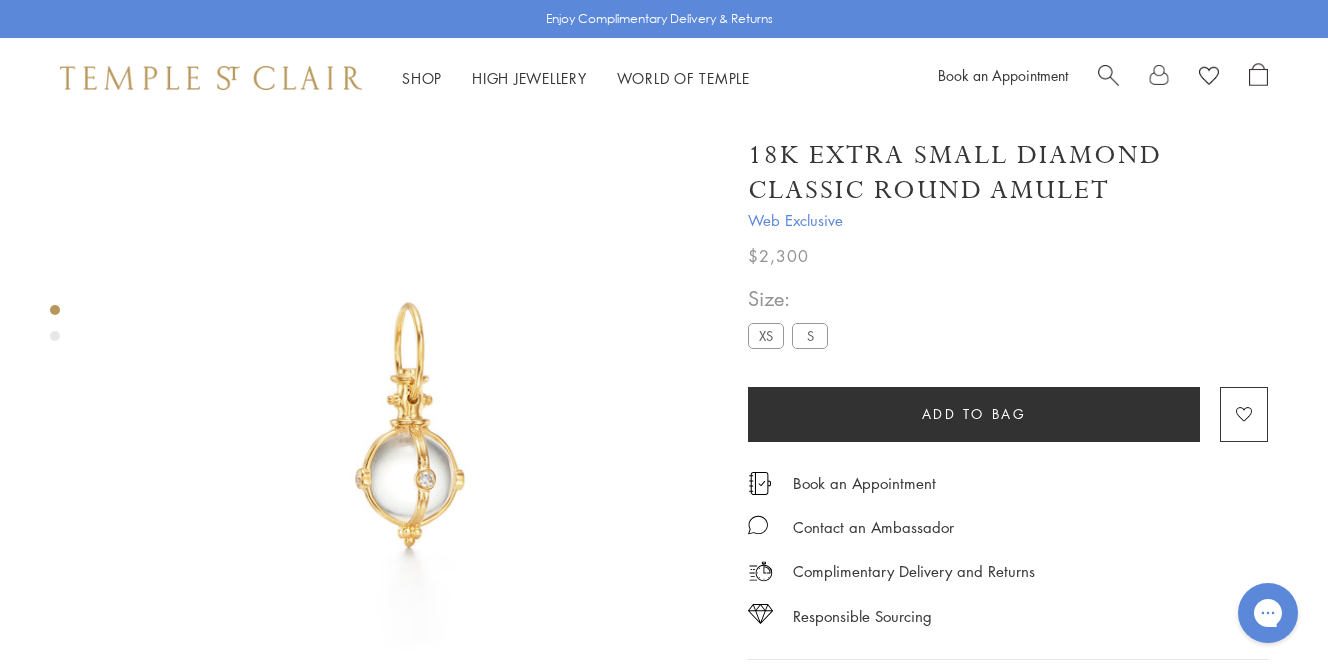 click at bounding box center [409, 427] 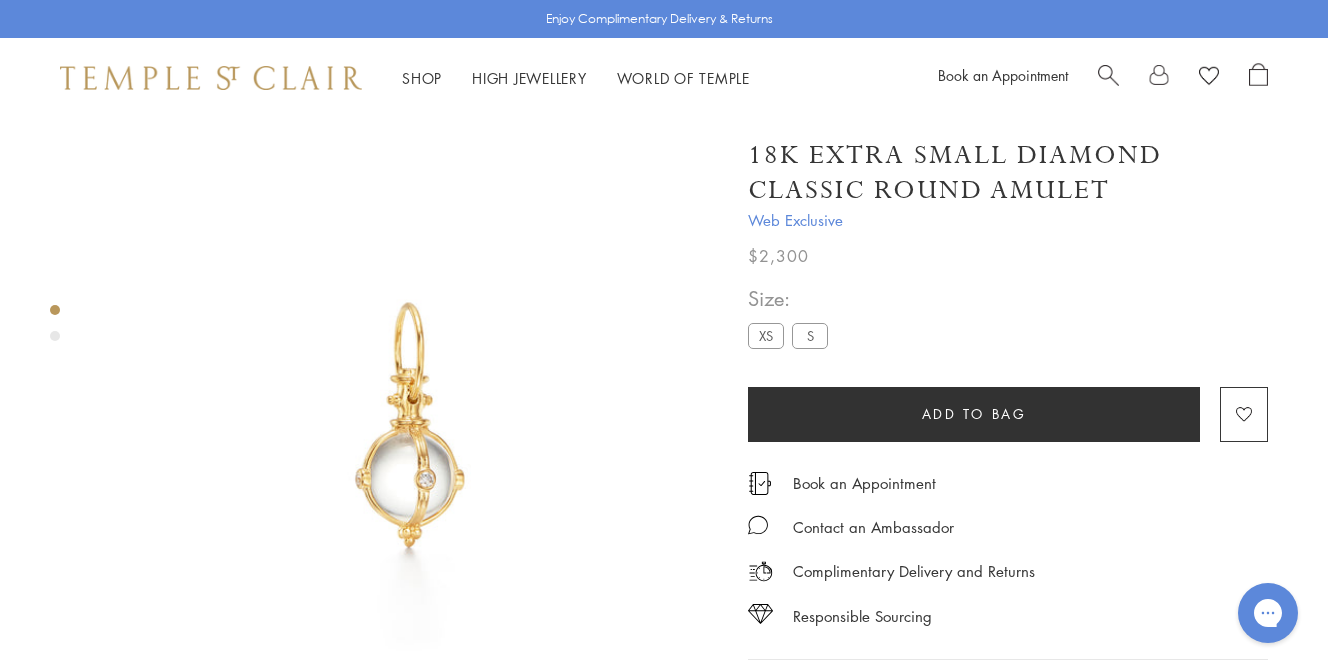 click at bounding box center [409, 427] 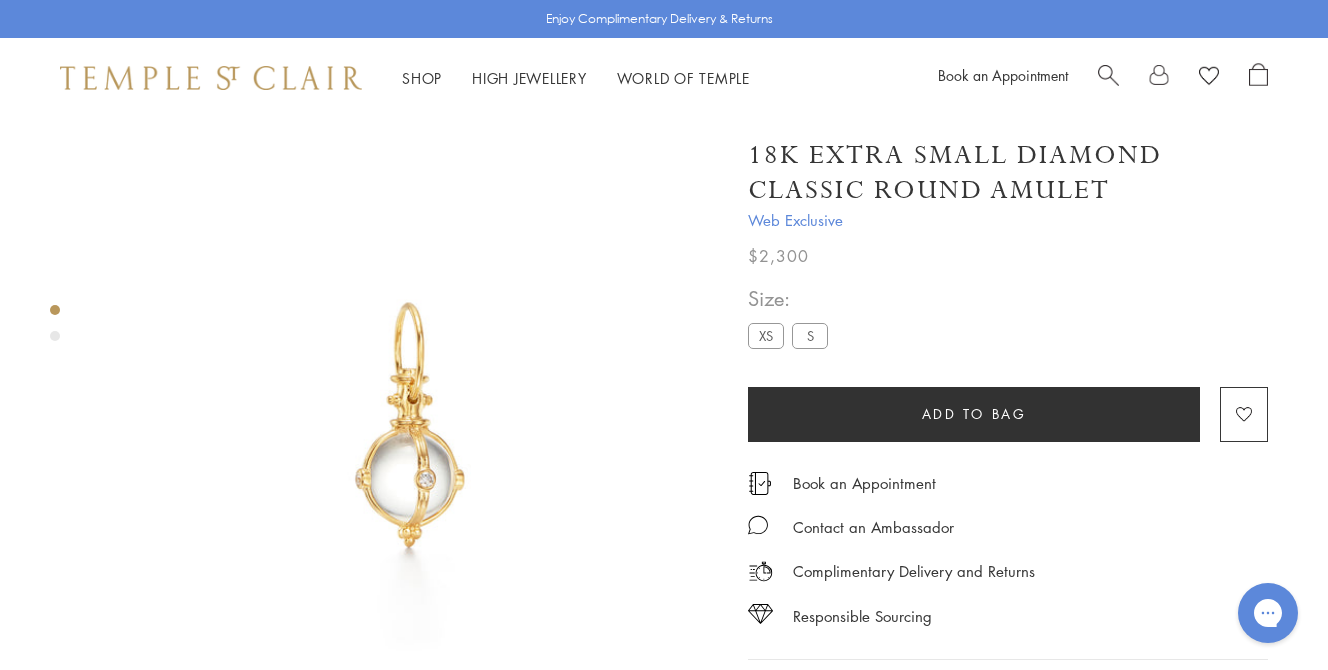 click at bounding box center (409, 427) 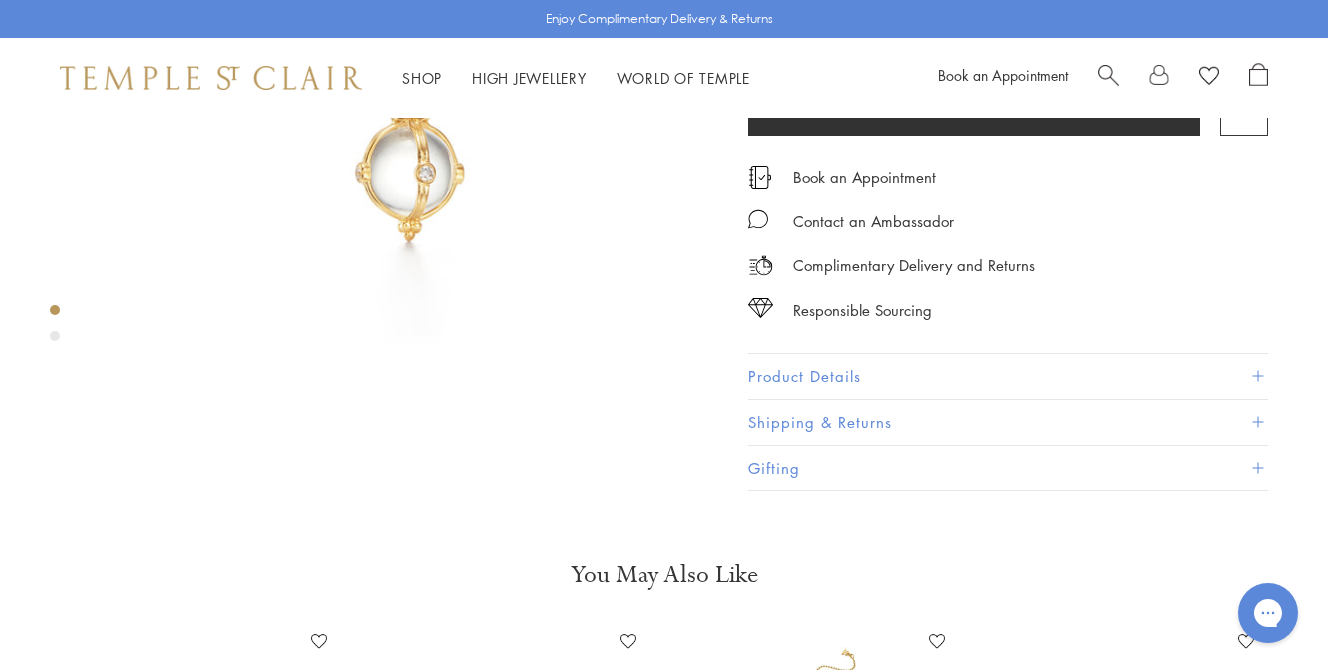 scroll, scrollTop: 300, scrollLeft: 0, axis: vertical 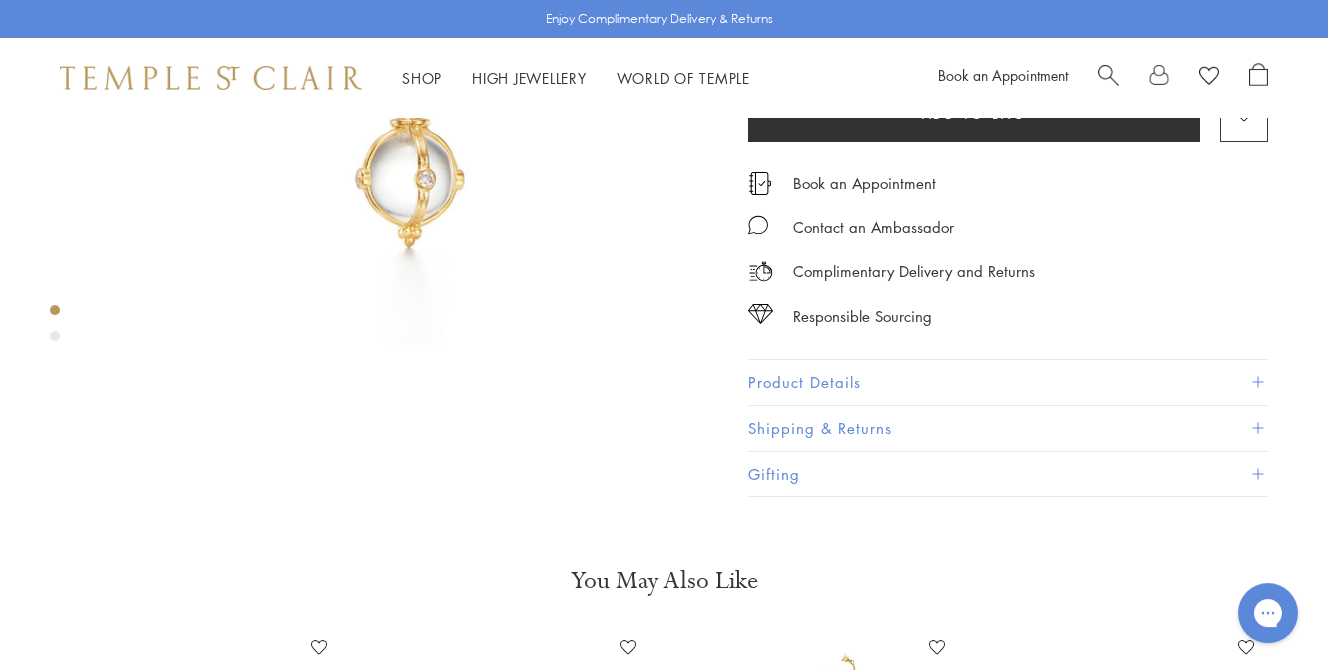 click on "Product Details" at bounding box center (1008, 382) 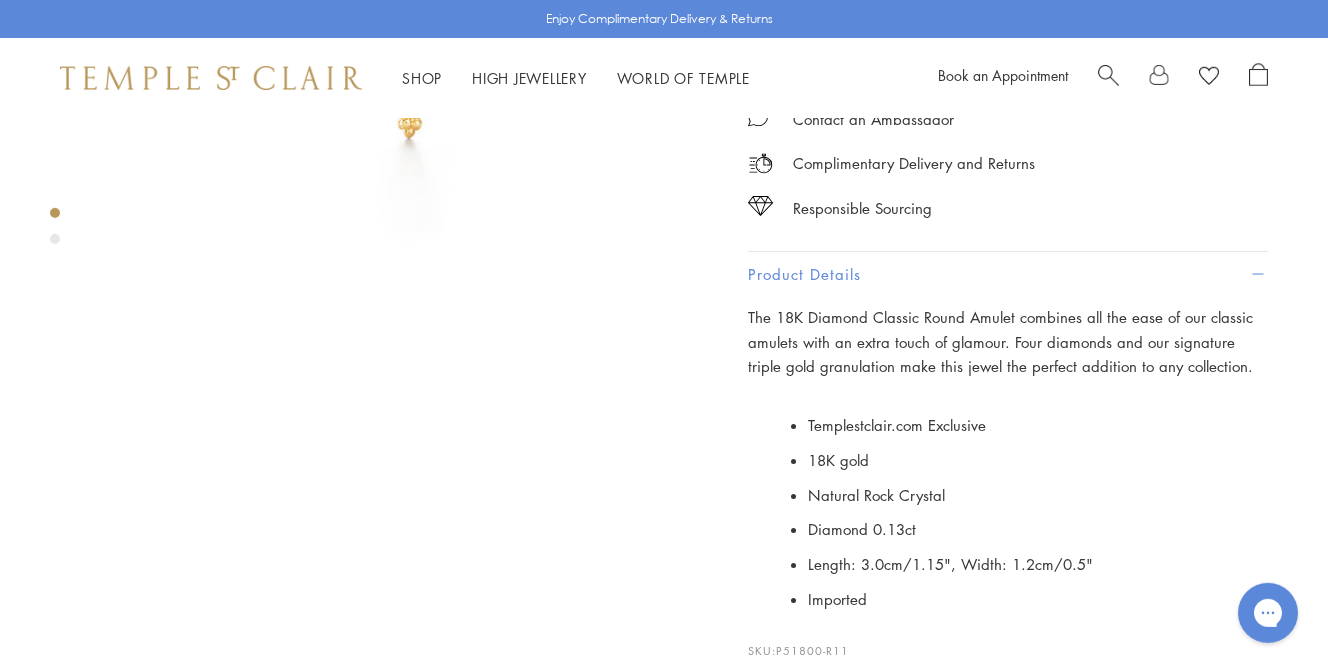 scroll, scrollTop: 518, scrollLeft: 0, axis: vertical 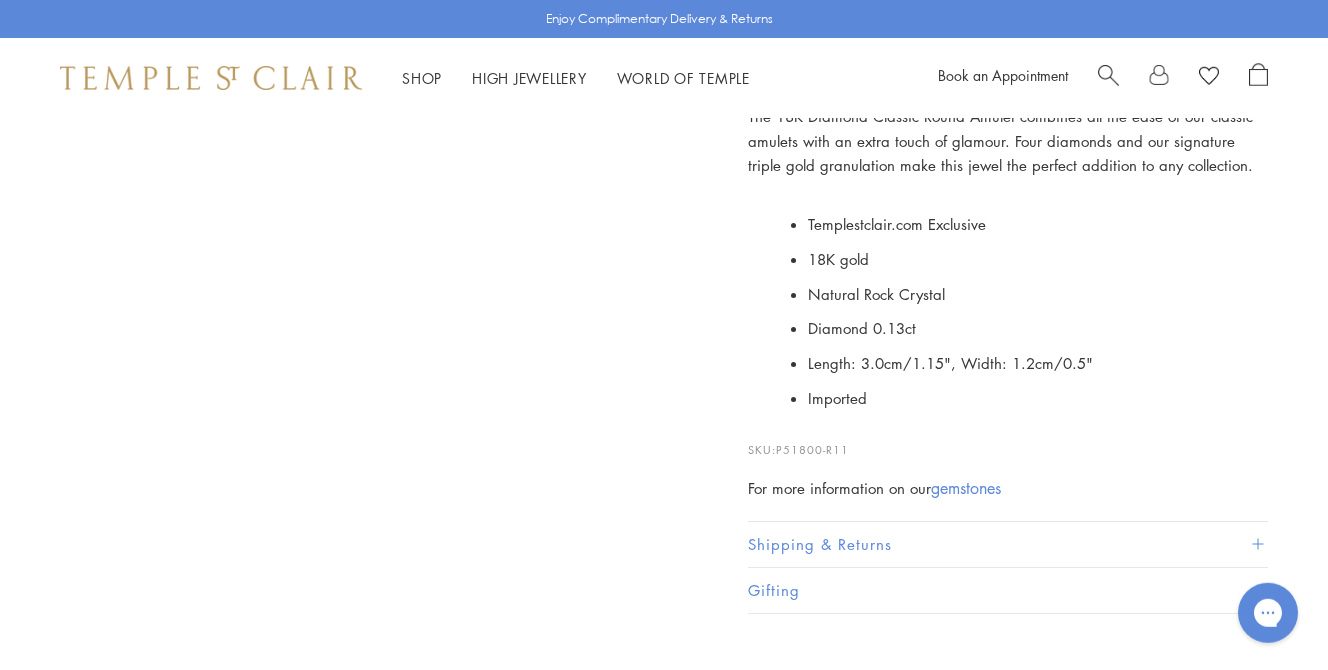 click on "SEE RECOMMENDED CHAIN PAIRINGS
18K Extra Small Diamond Classic Round Amulet
Web Exclusive
$2,300
The 18K Diamond Classic Round Amulet combines all the ease of our classic amulets with an extra touch of glamour. Four diamonds and our signature triple gold granulation make this jewel the perfect addition to any collection.
#XS#
Templestclair.com Exclusive
18K gold
Natural Rock Crystal
Diamond 0.06ct
Length: 2.1cm/0.8", Width: 1.1cm/0.4"
Imported
#S#" at bounding box center [389, 61] 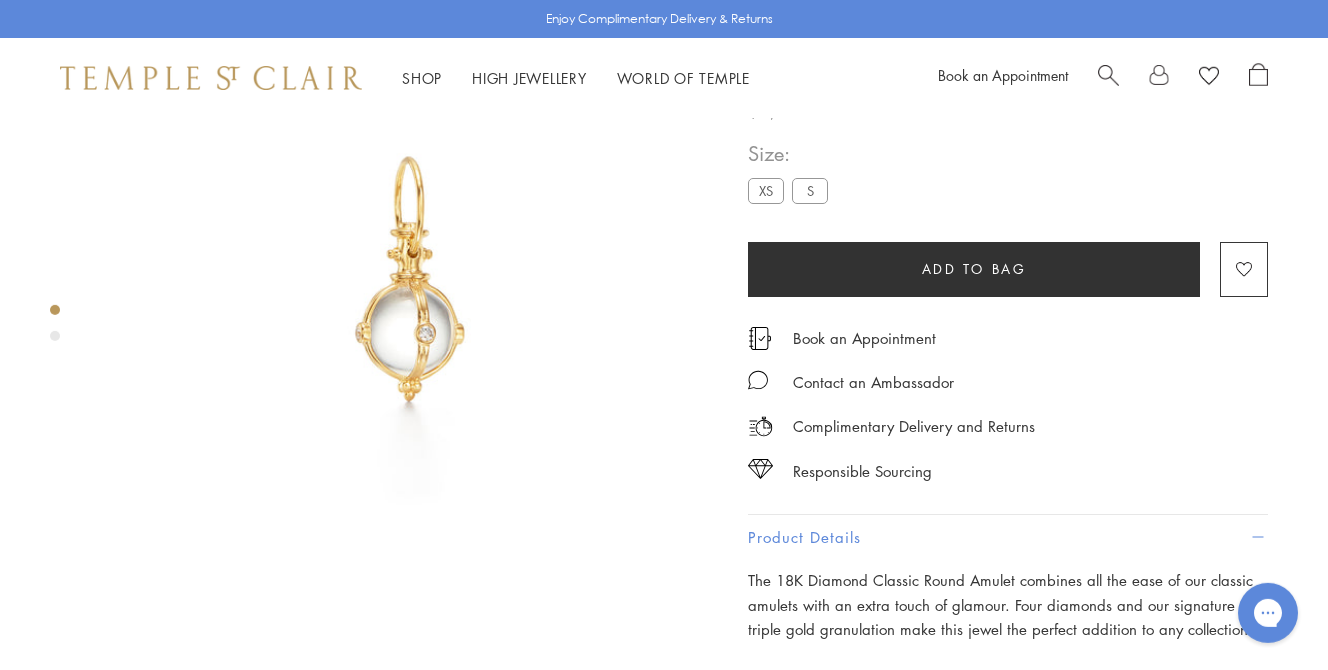 scroll, scrollTop: 144, scrollLeft: 0, axis: vertical 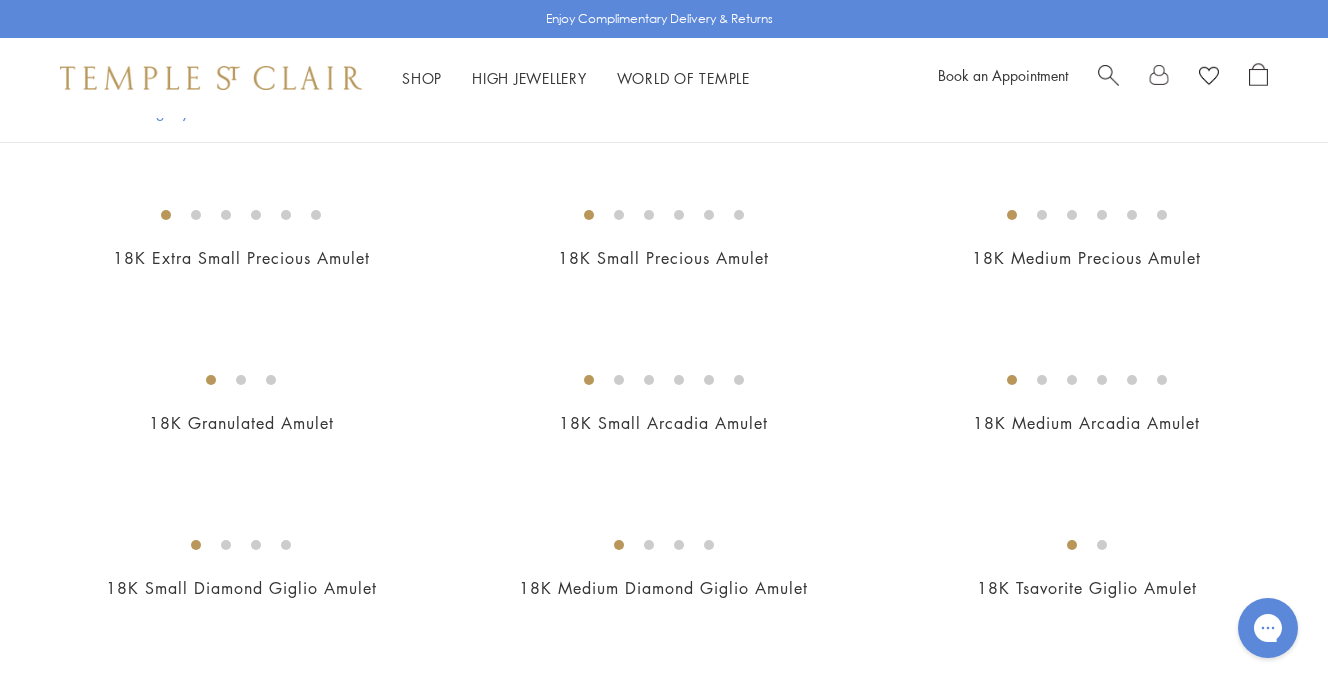 click at bounding box center (0, 0) 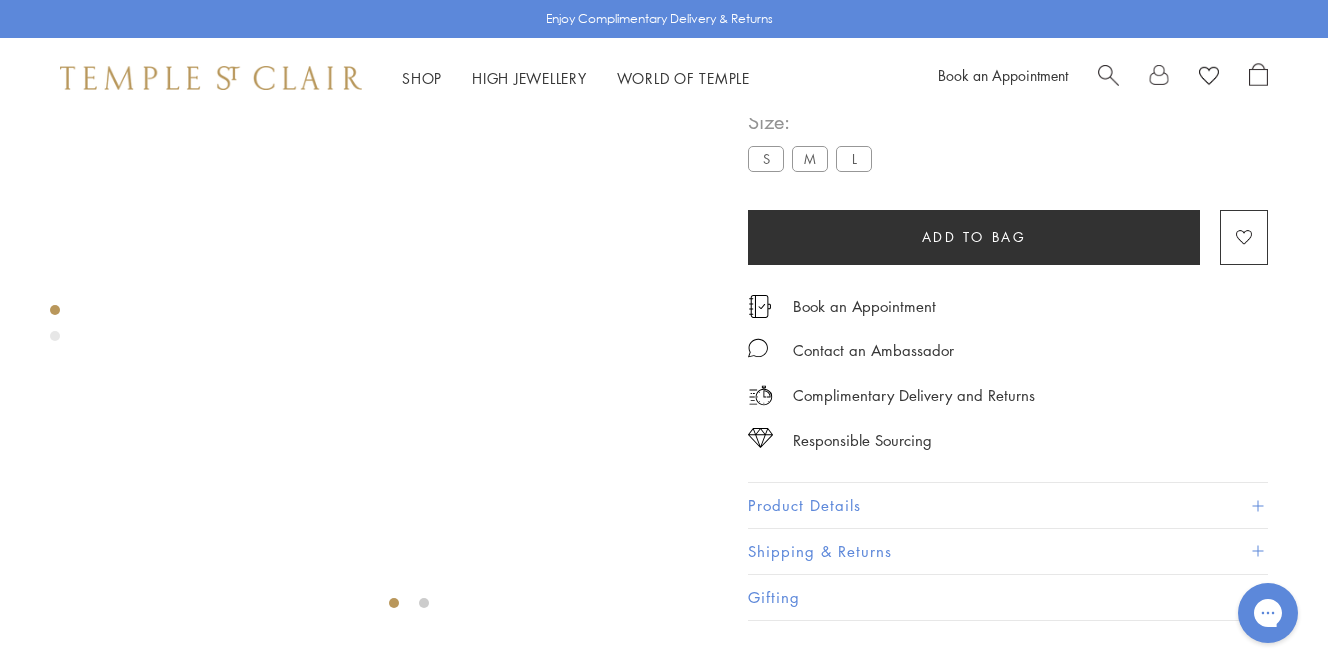 scroll, scrollTop: 118, scrollLeft: 0, axis: vertical 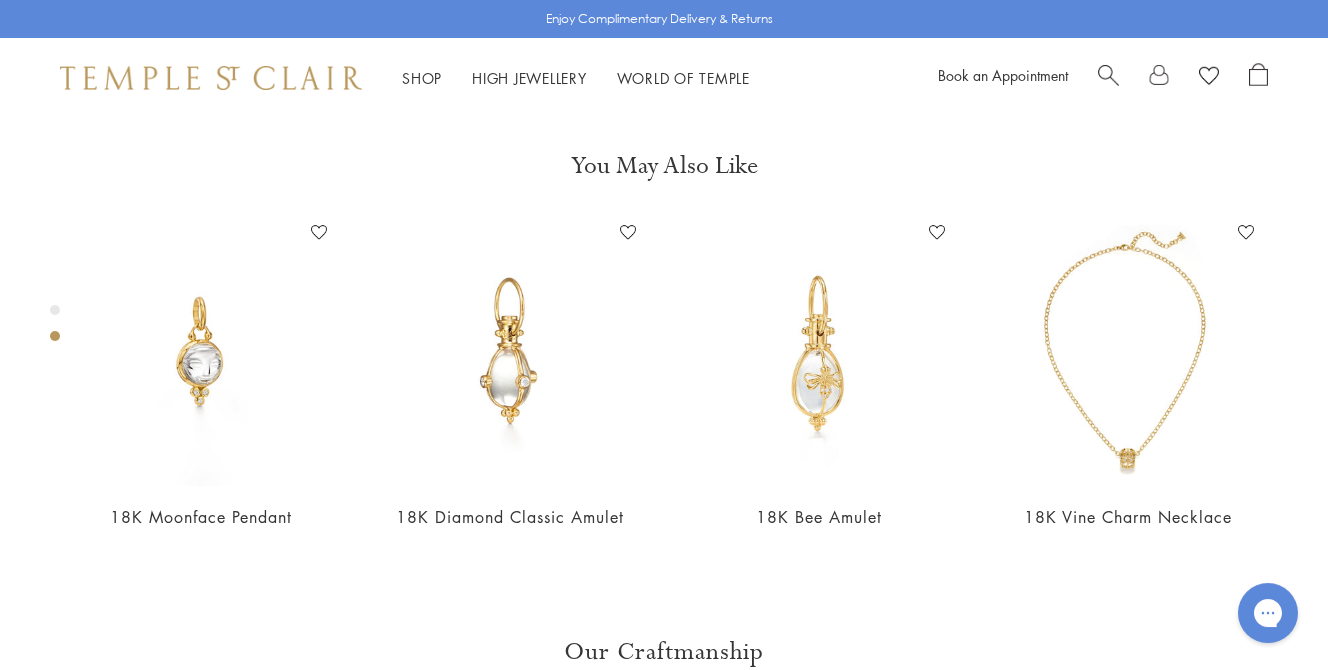 click on "S" at bounding box center [766, -380] 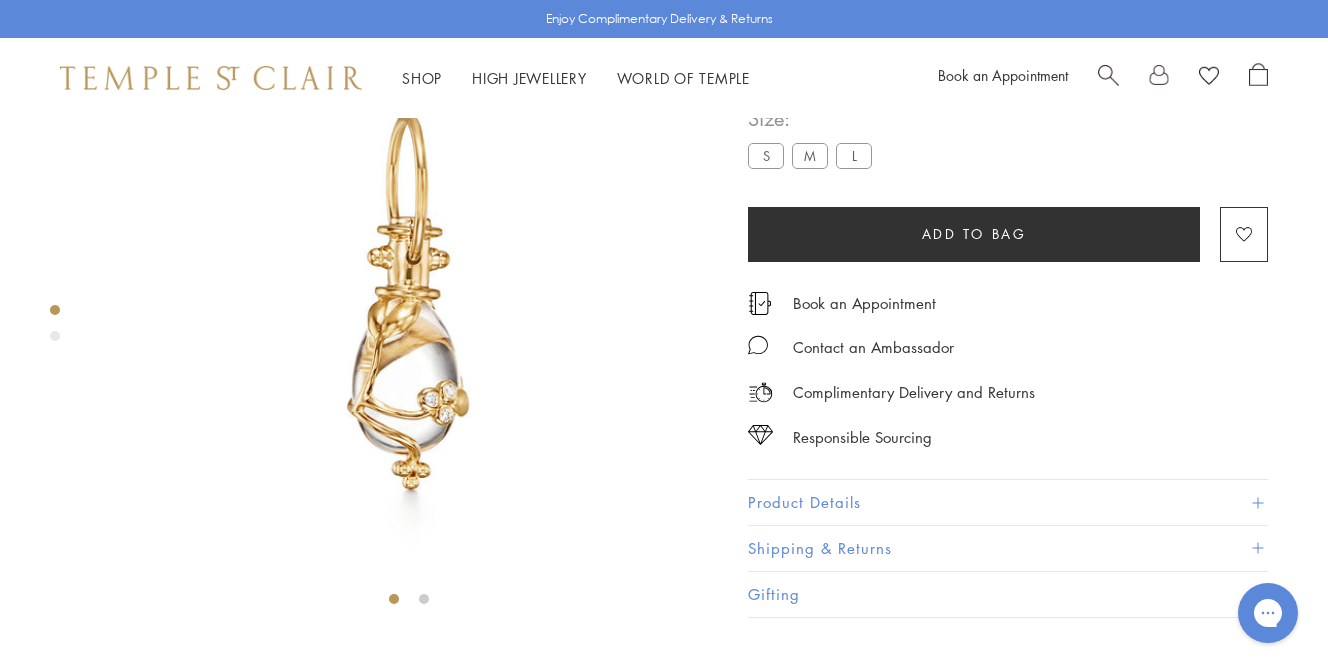 scroll, scrollTop: 118, scrollLeft: 0, axis: vertical 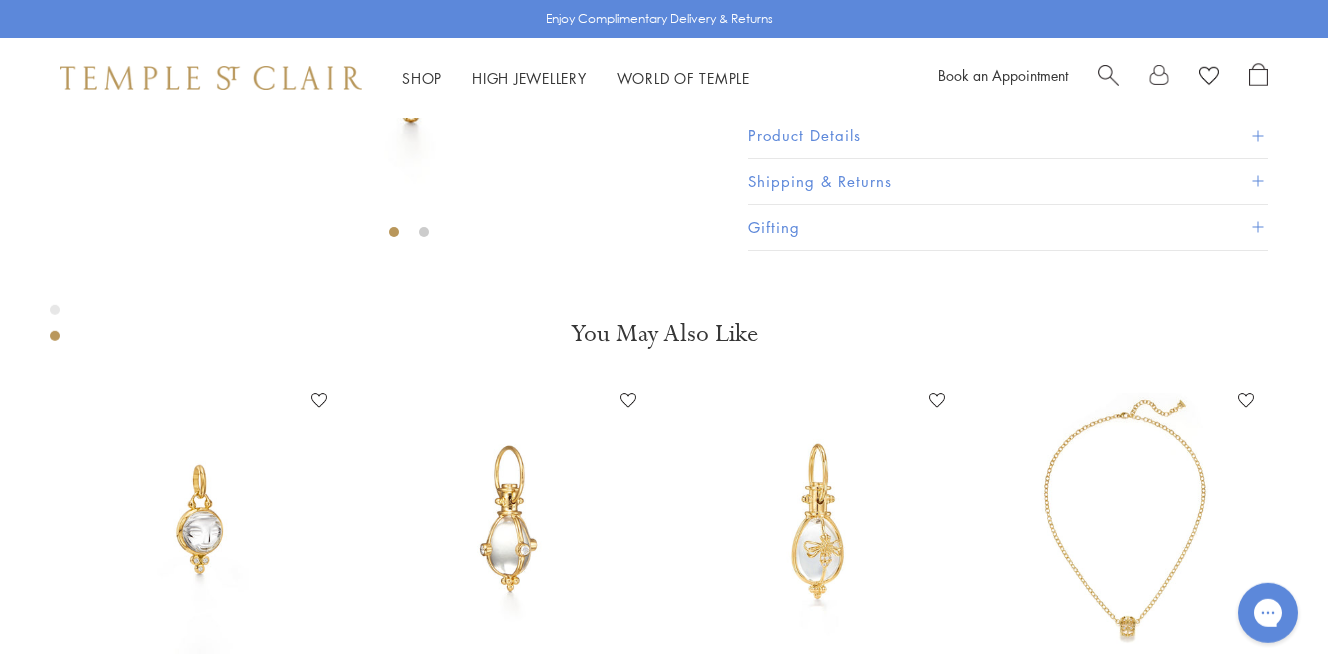 click on "L" at bounding box center (854, -212) 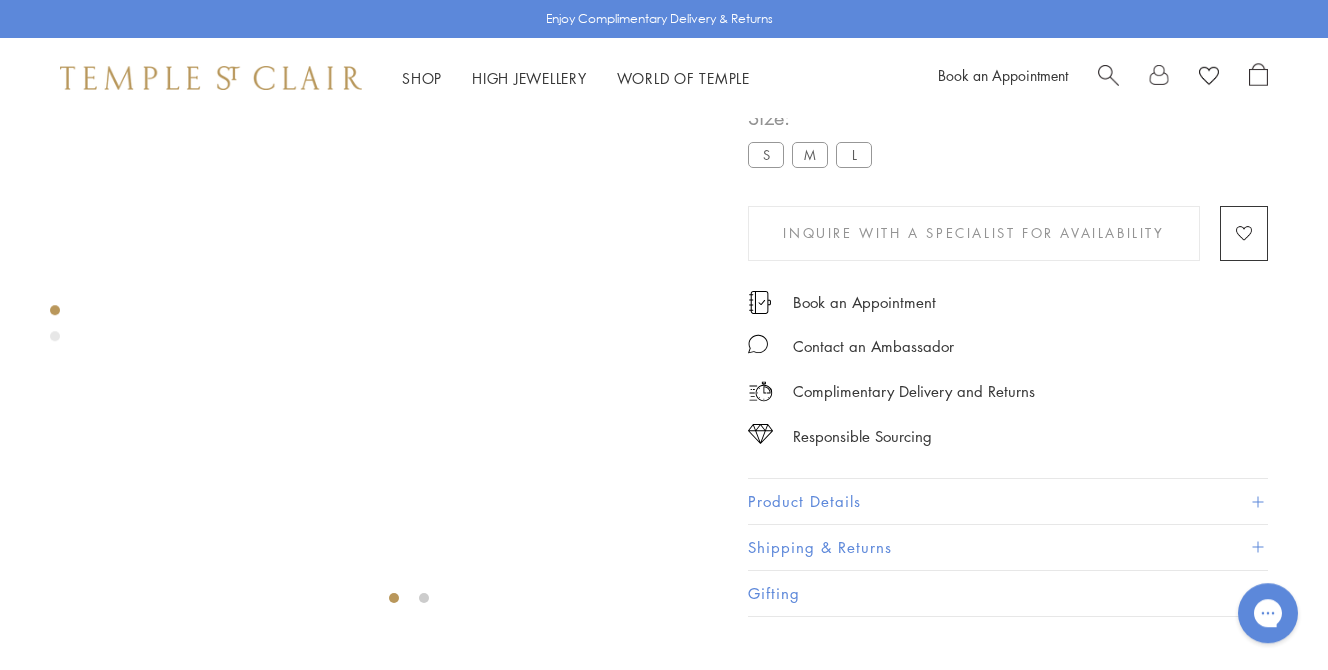 scroll, scrollTop: 118, scrollLeft: 0, axis: vertical 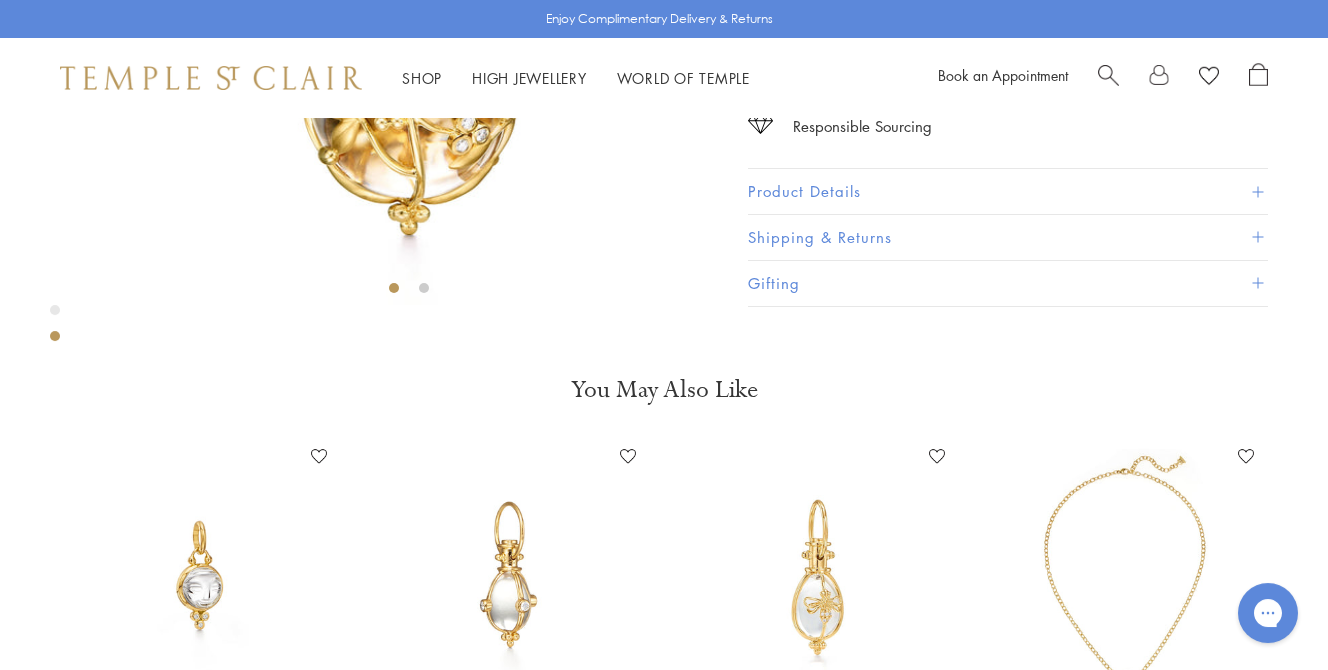 click on "M" at bounding box center (810, -156) 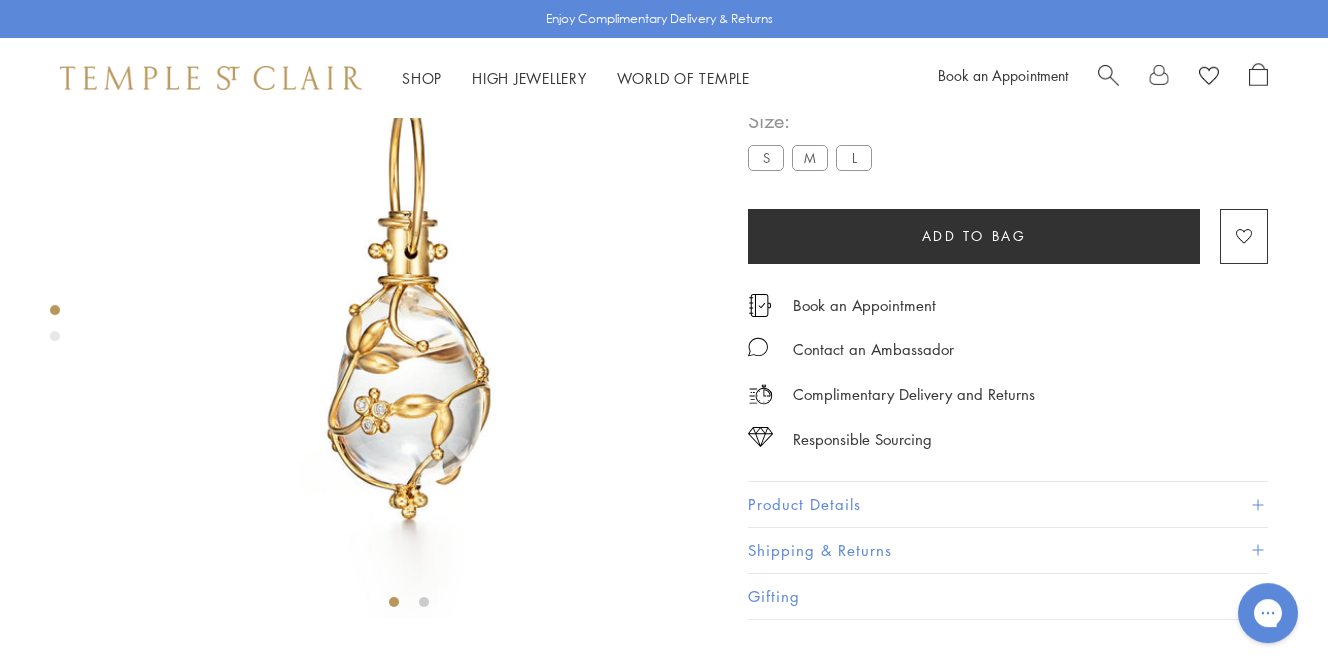 scroll, scrollTop: 118, scrollLeft: 0, axis: vertical 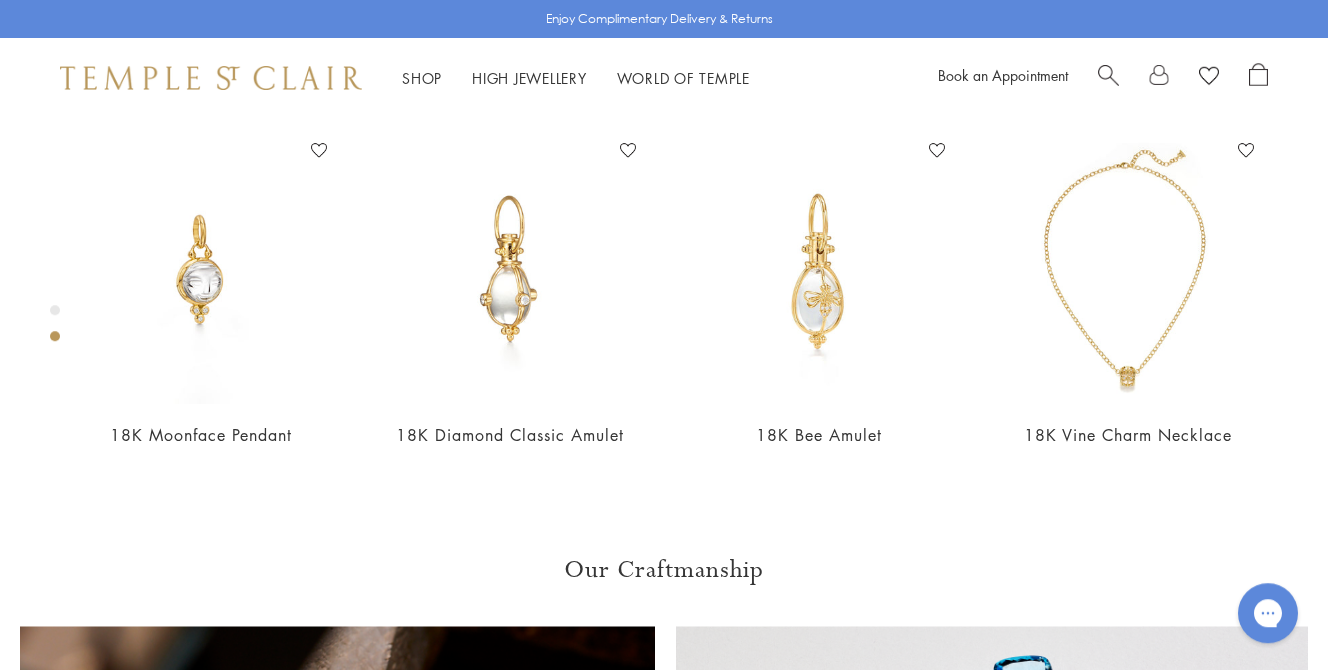 click at bounding box center [-209, -310] 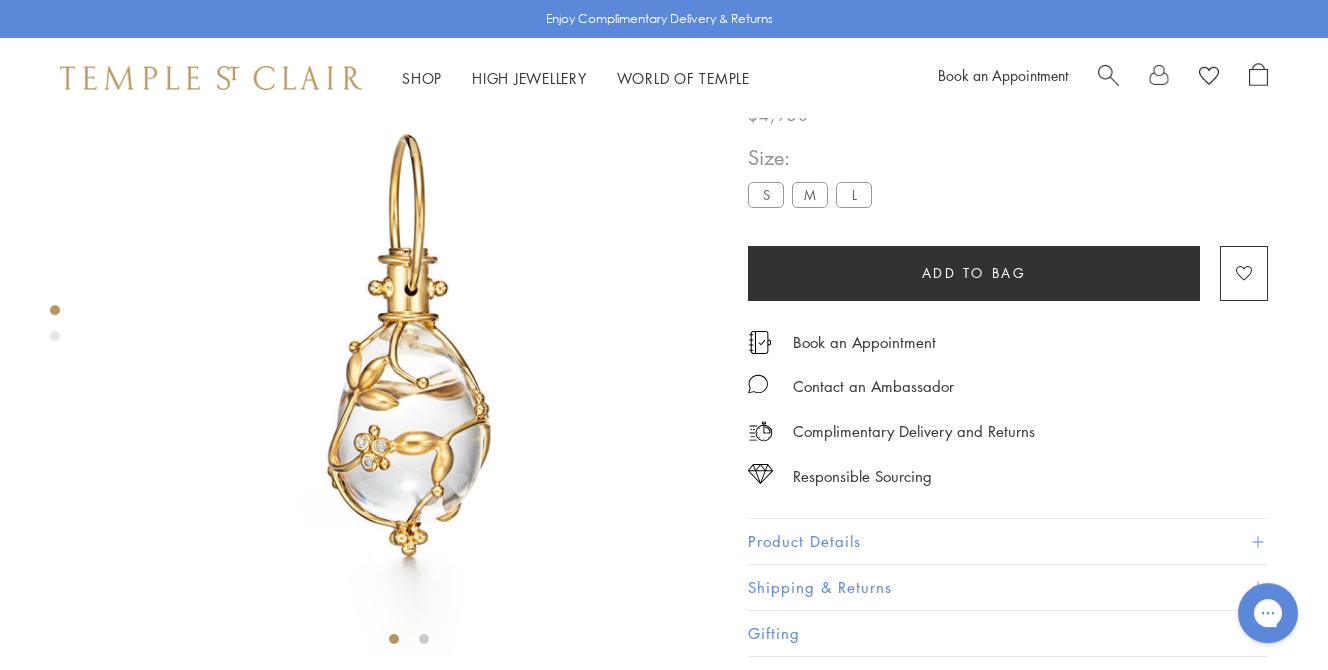 scroll, scrollTop: 79, scrollLeft: 0, axis: vertical 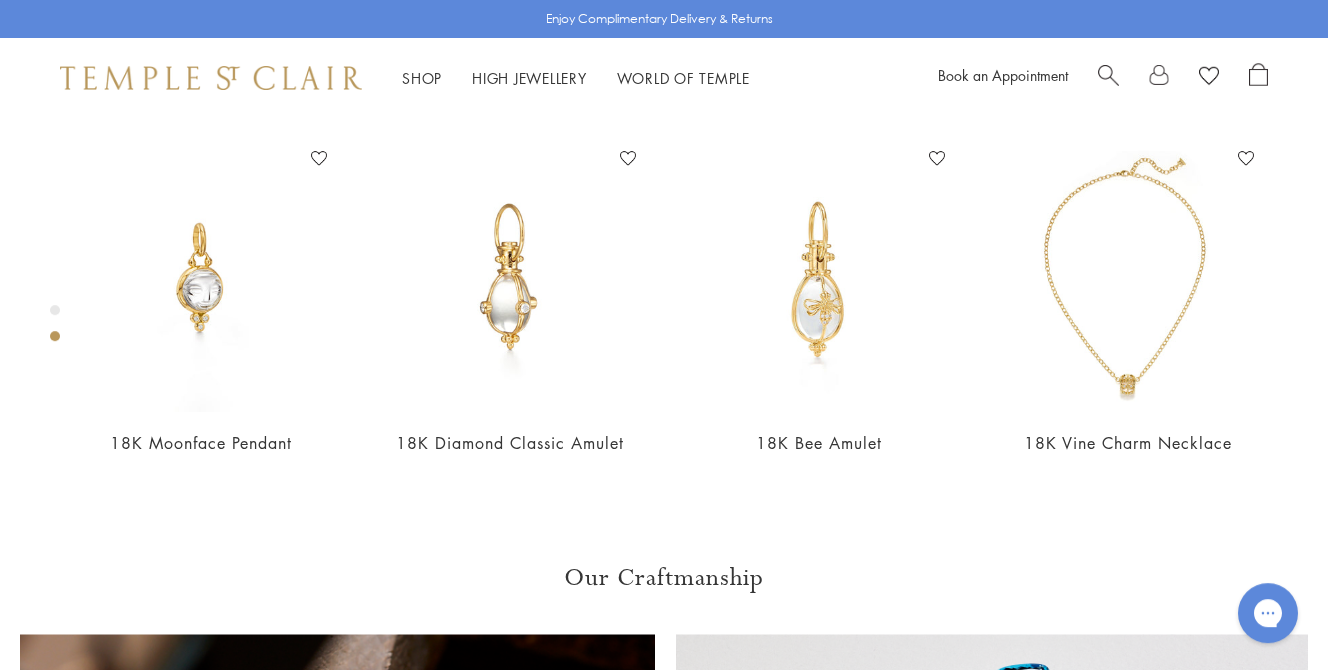 click at bounding box center (1257, -107) 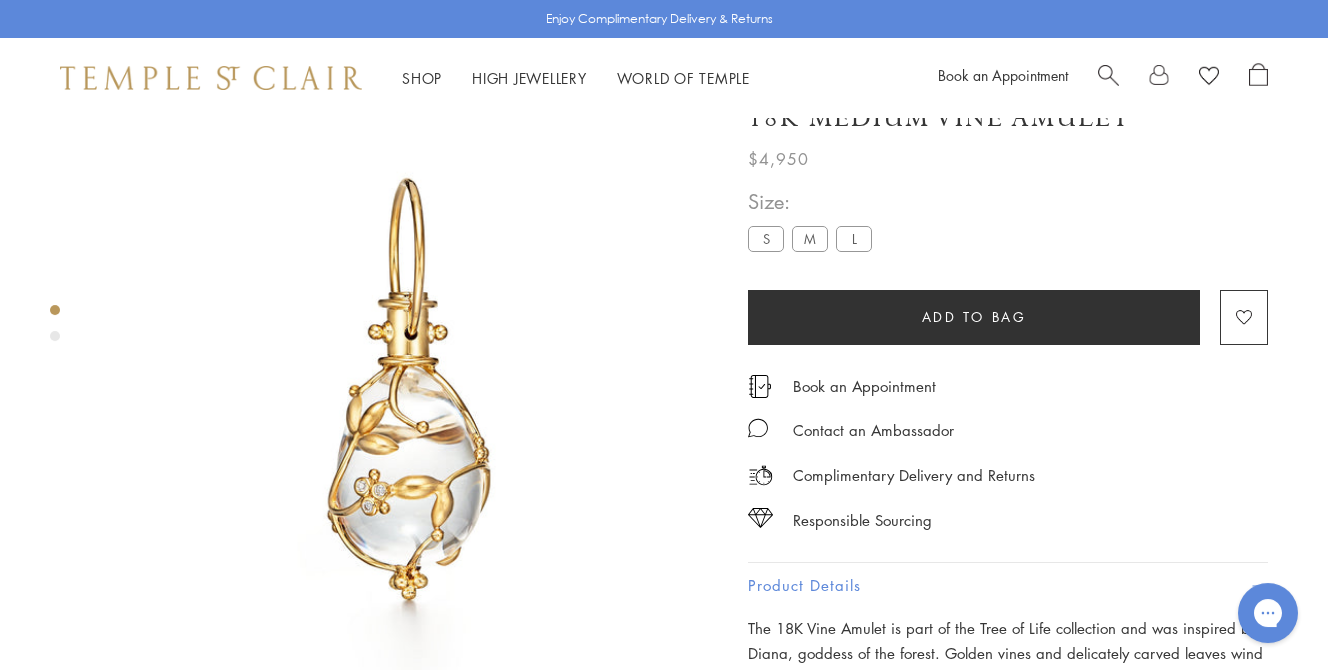 scroll, scrollTop: 0, scrollLeft: 0, axis: both 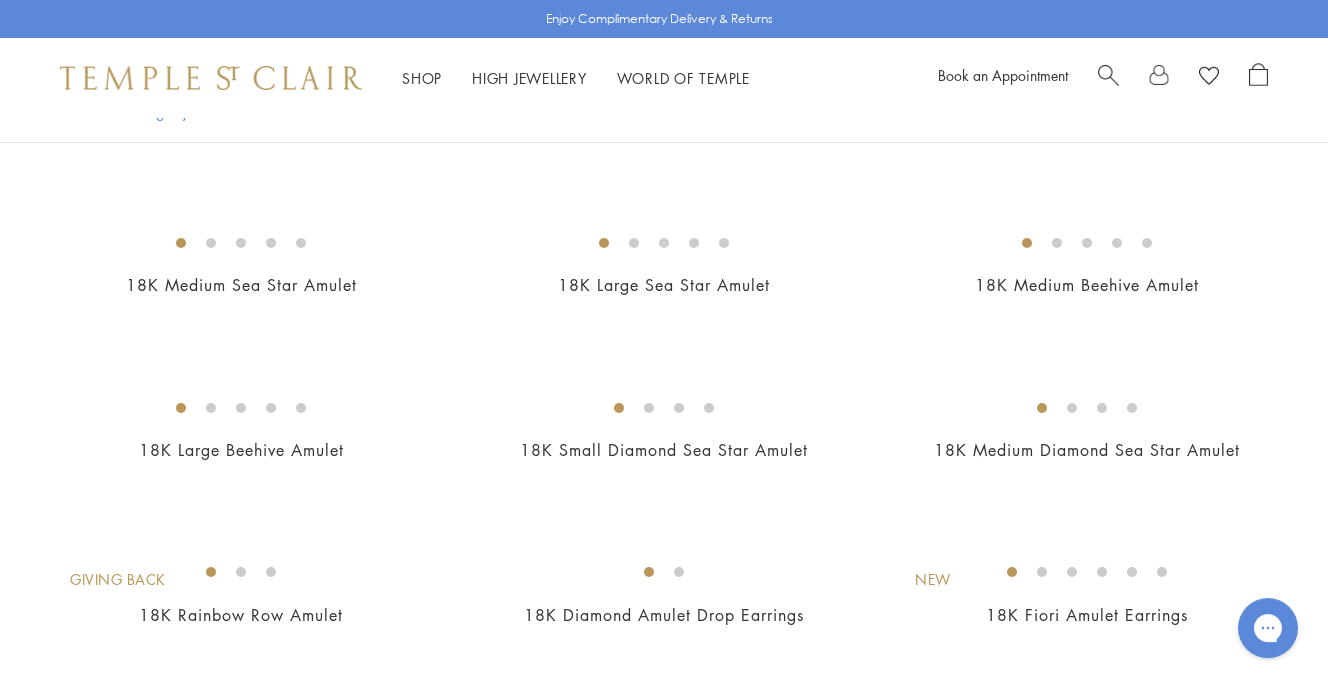 click at bounding box center [0, 0] 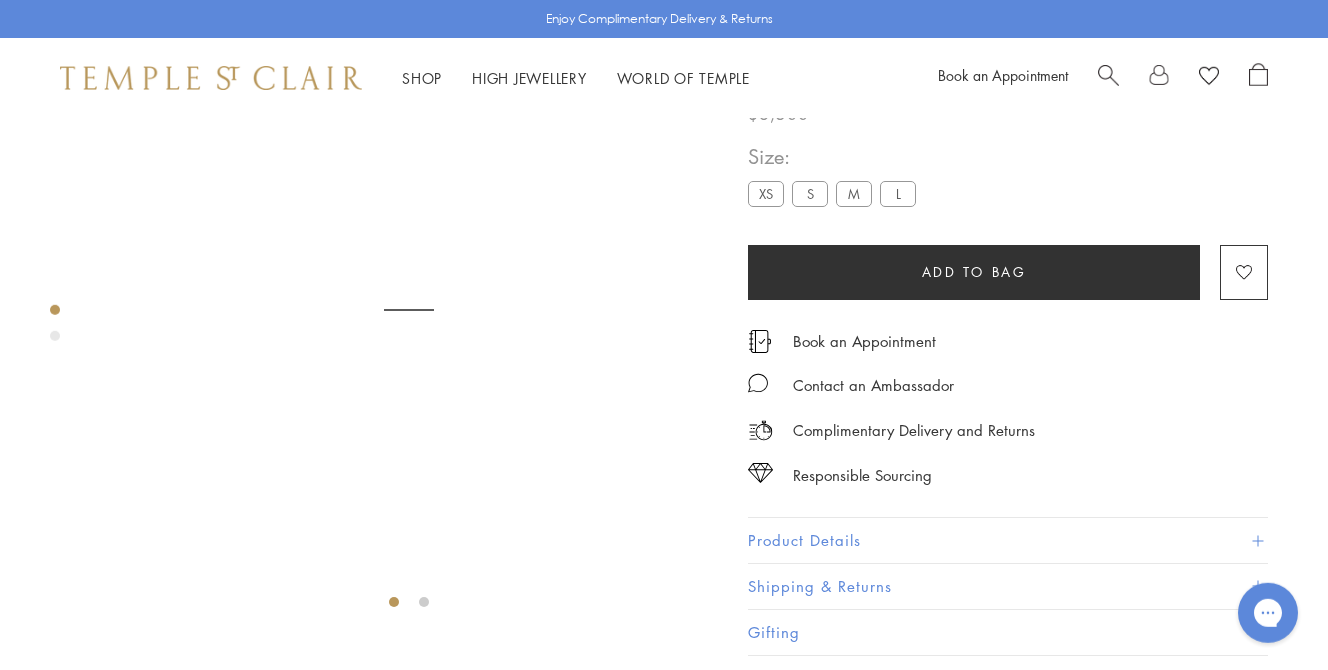 scroll, scrollTop: 118, scrollLeft: 0, axis: vertical 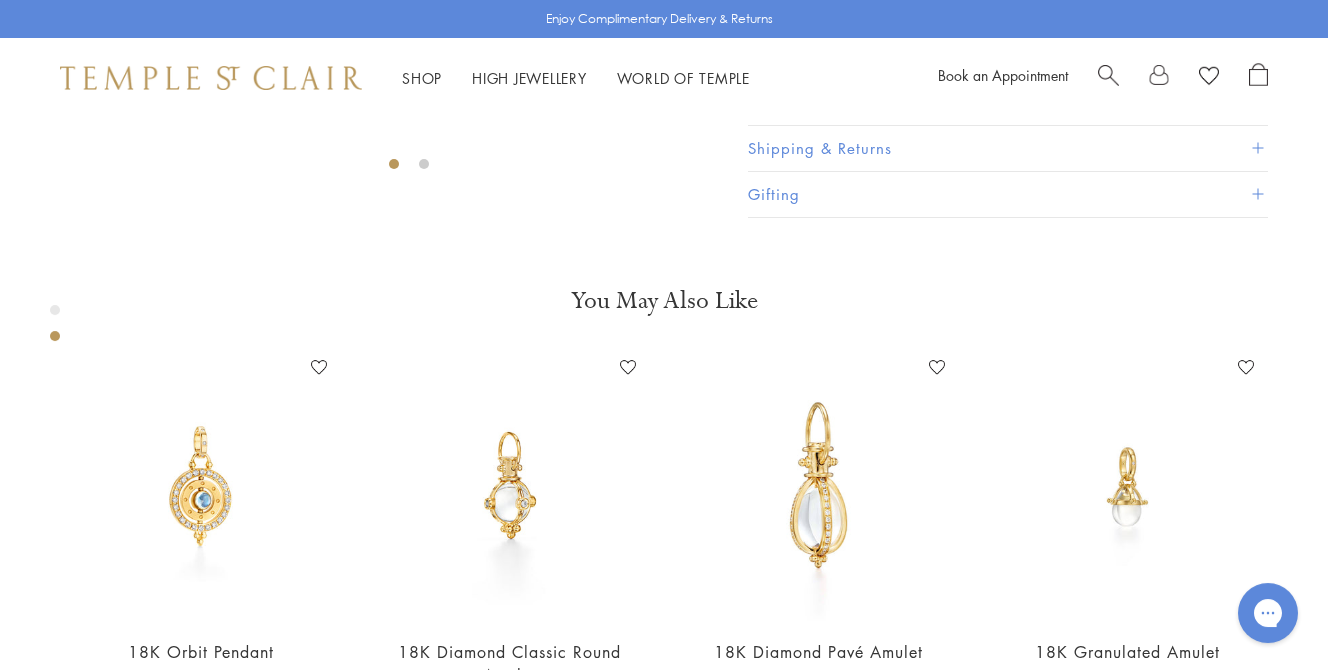 click on "Product Details" at bounding box center (1008, 102) 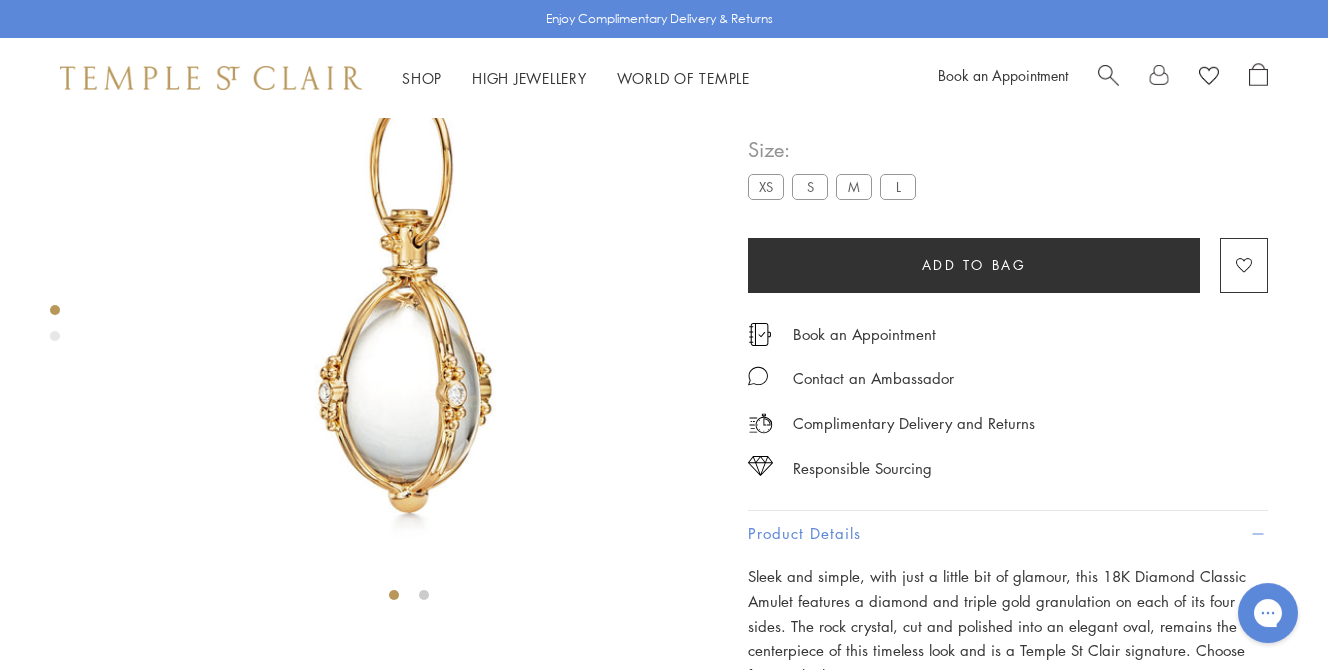 scroll, scrollTop: 0, scrollLeft: 0, axis: both 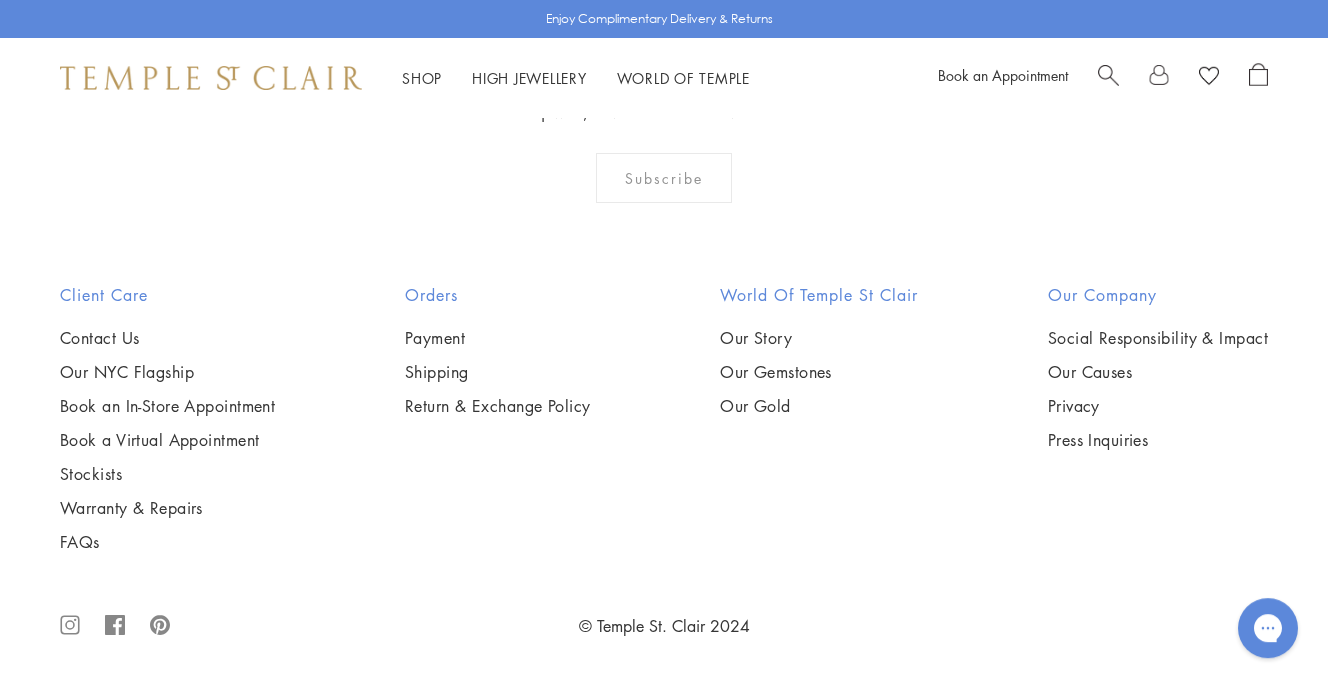 click at bounding box center [0, 0] 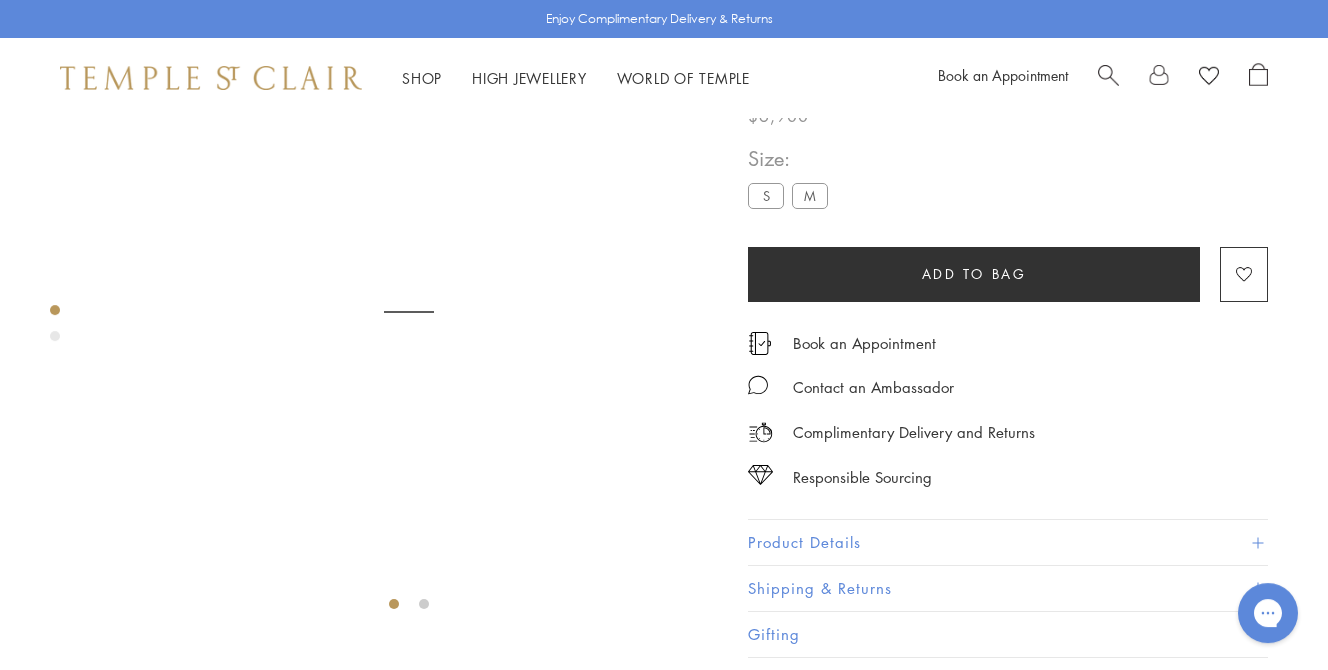scroll, scrollTop: 118, scrollLeft: 0, axis: vertical 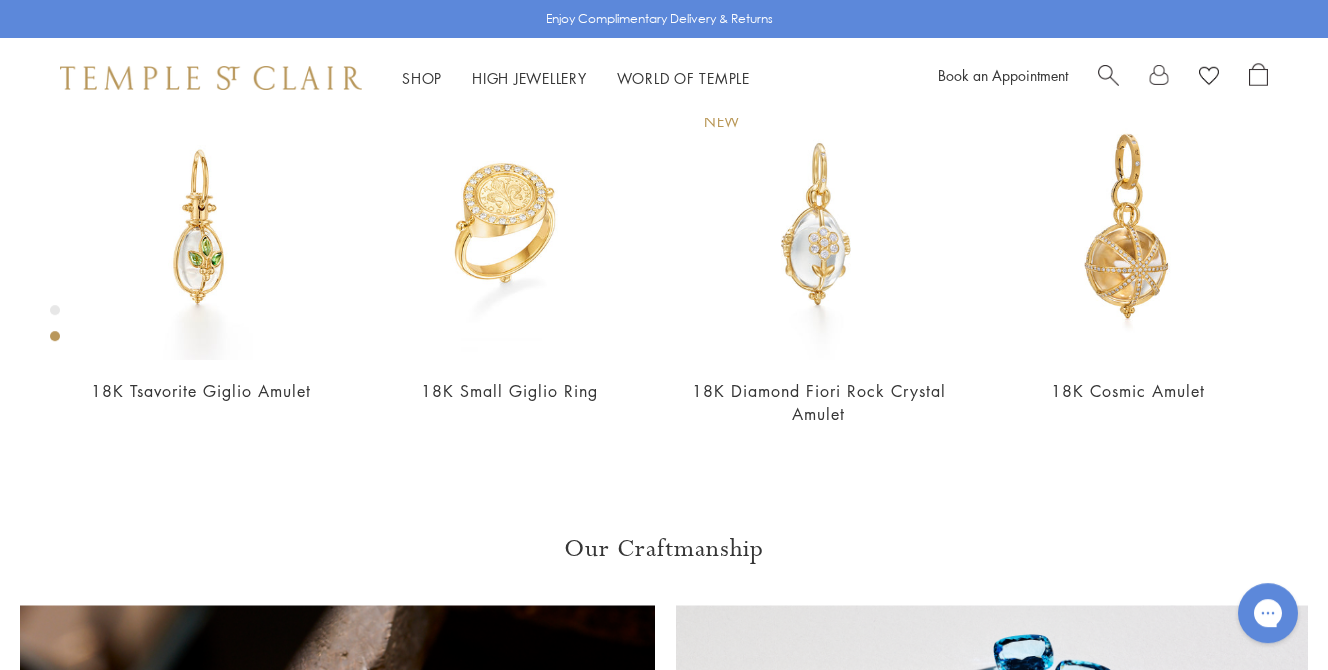 click on "Product Details" at bounding box center (1008, -159) 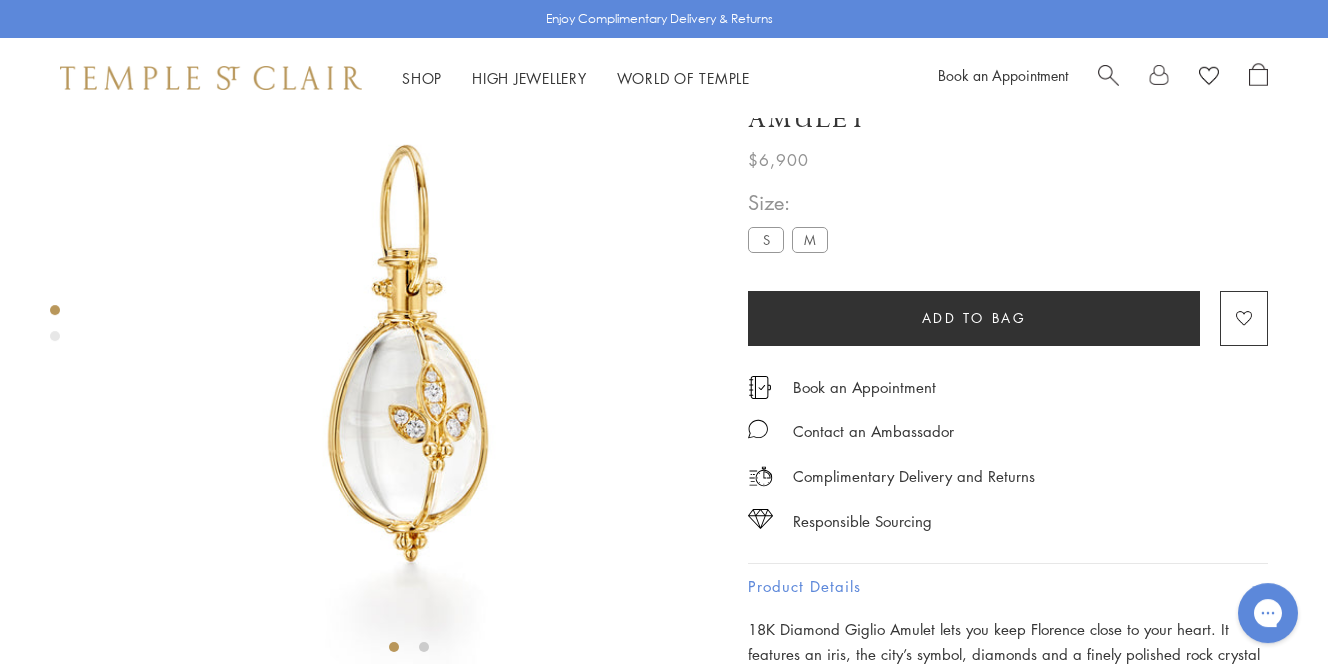 scroll, scrollTop: 15, scrollLeft: 0, axis: vertical 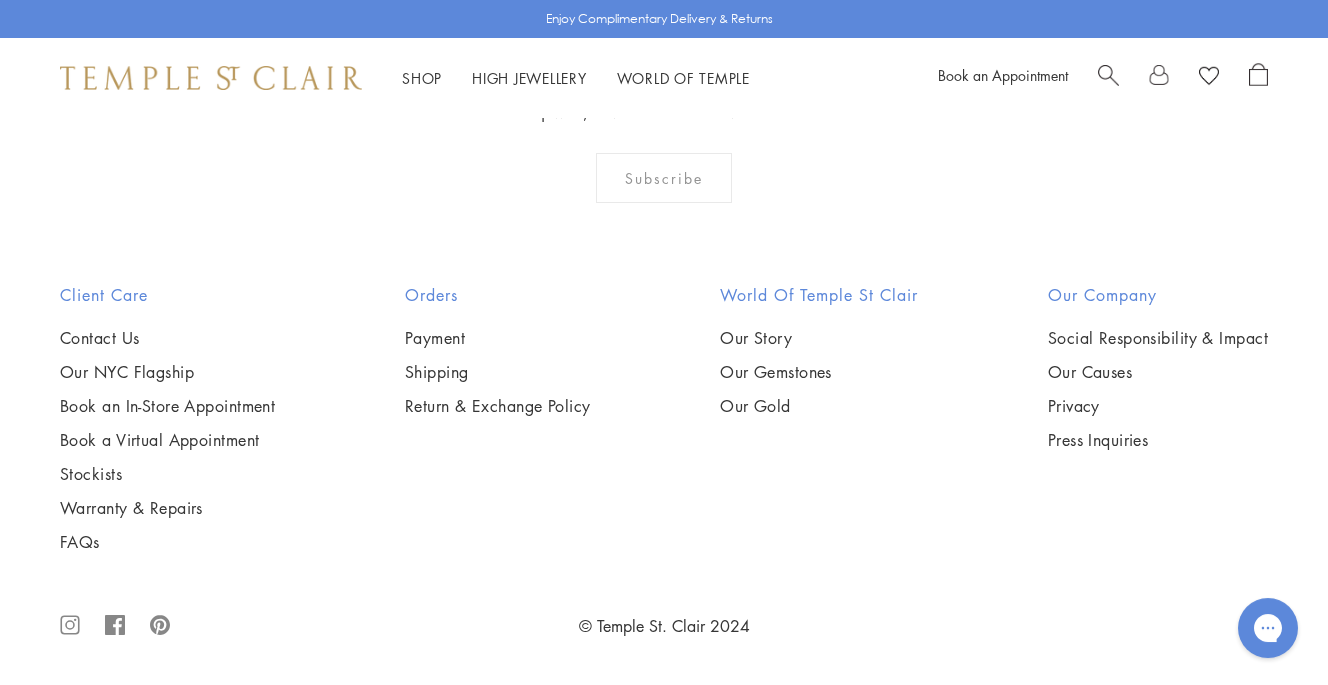 click at bounding box center [0, 0] 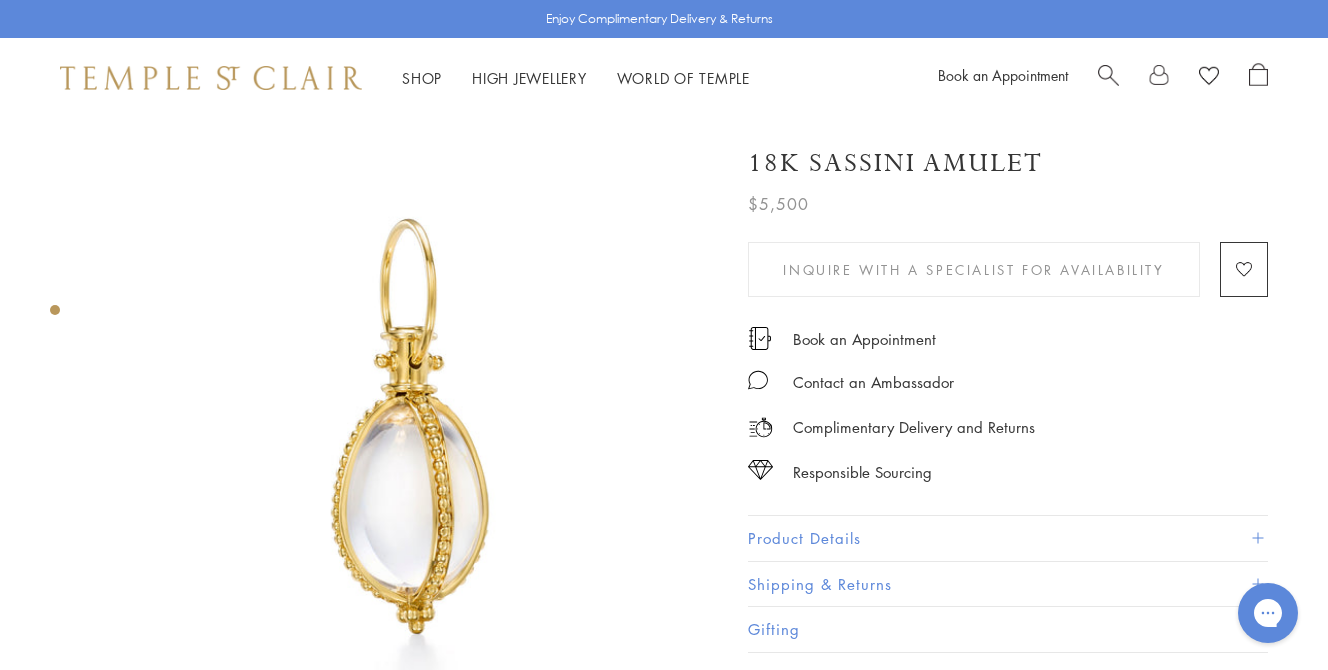 scroll, scrollTop: 0, scrollLeft: 0, axis: both 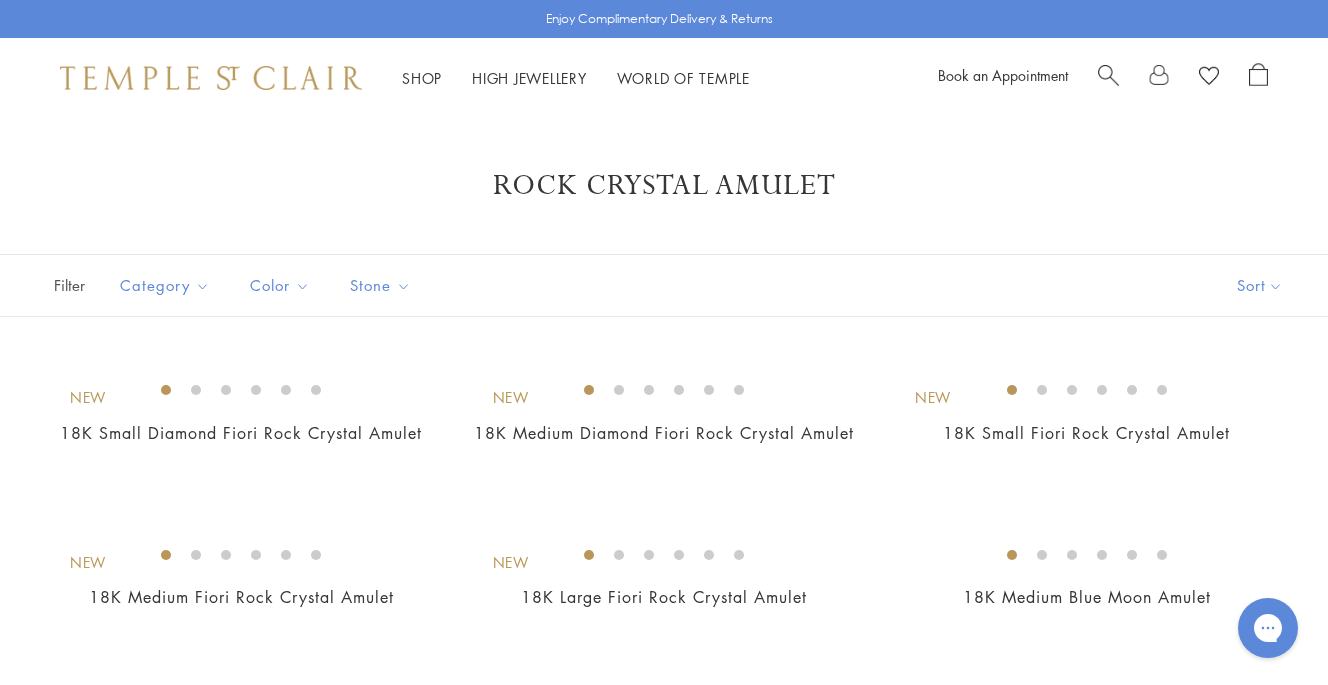 click on "Sort" at bounding box center (1260, 285) 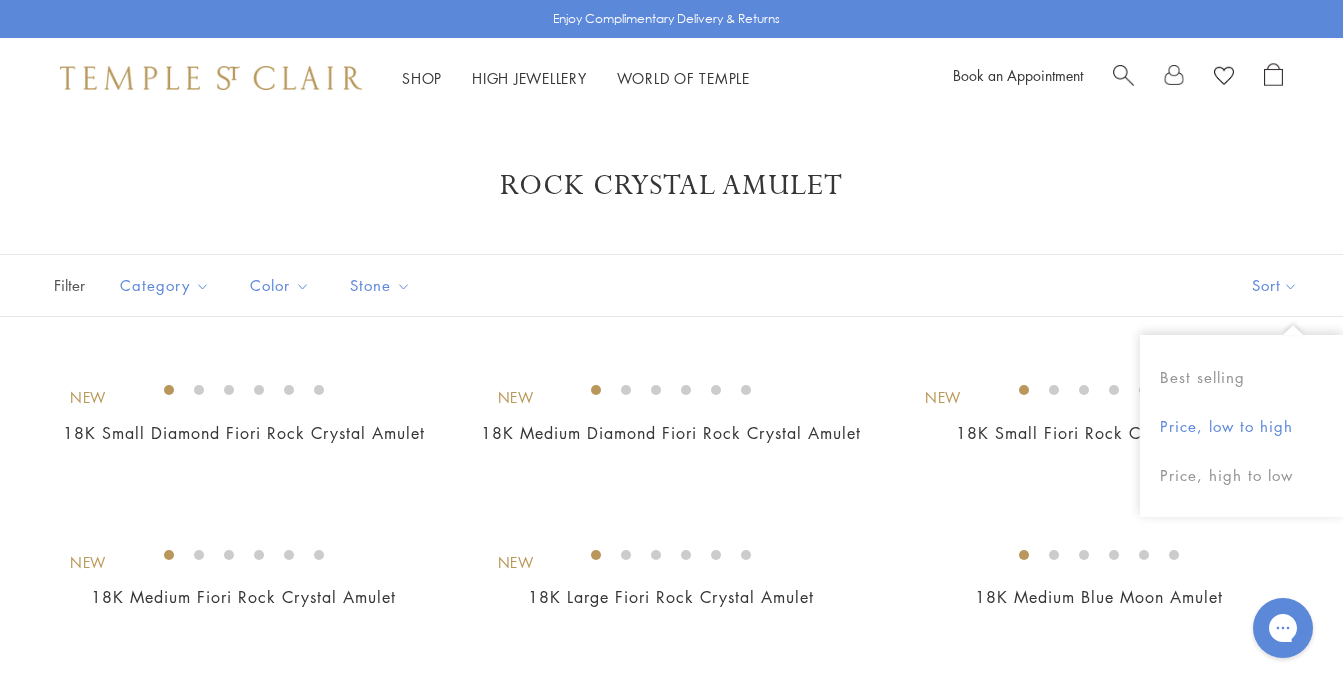 click on "Price, low to high" at bounding box center (1241, 426) 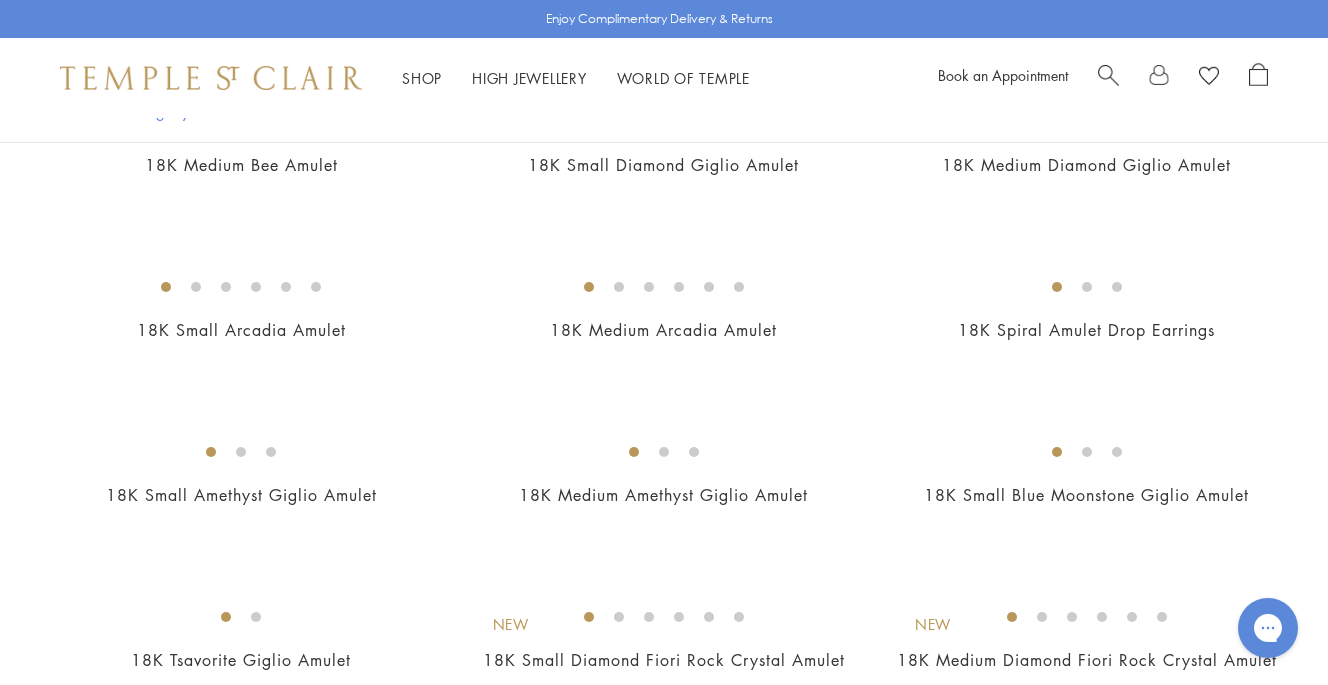 scroll, scrollTop: 1732, scrollLeft: 0, axis: vertical 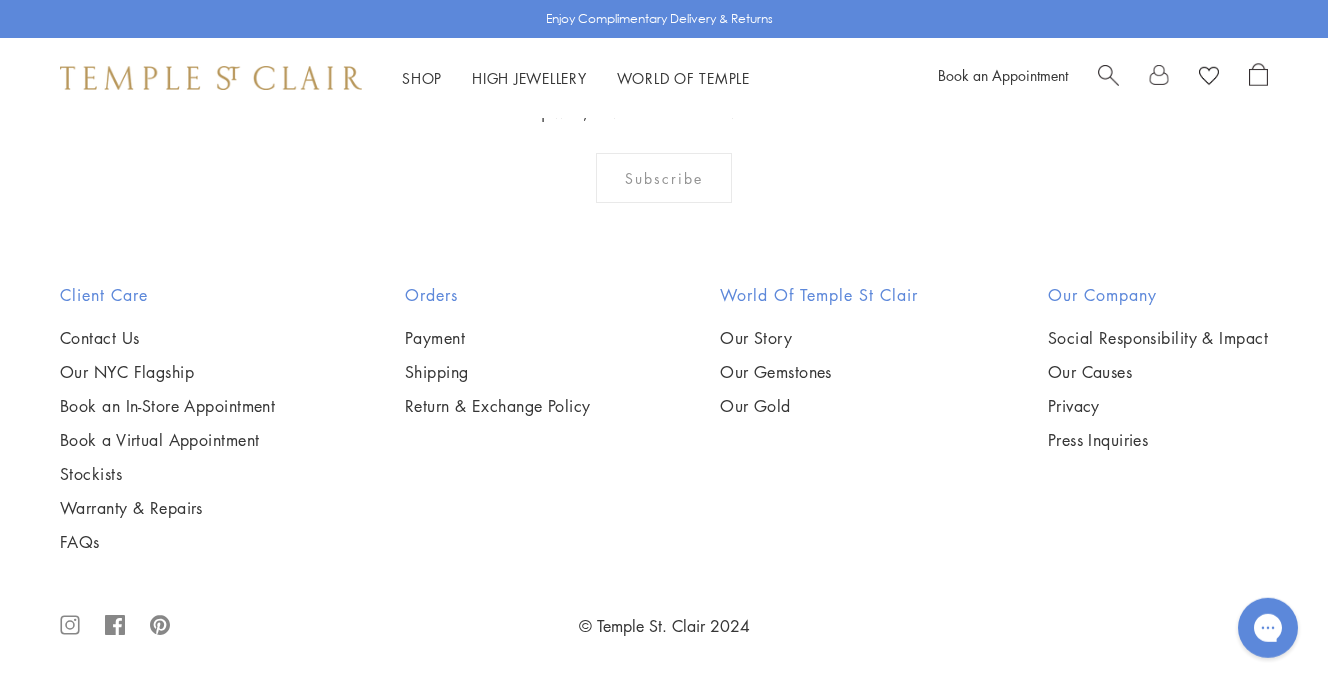 click at bounding box center [0, 0] 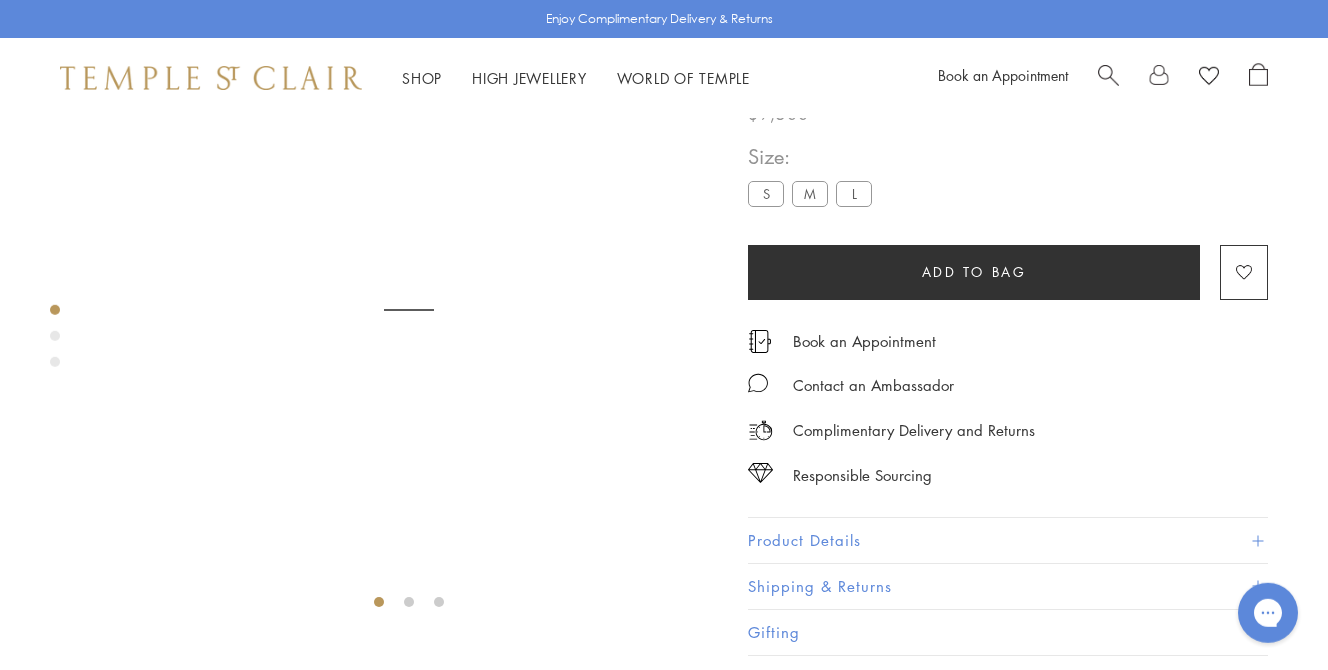 scroll, scrollTop: 118, scrollLeft: 0, axis: vertical 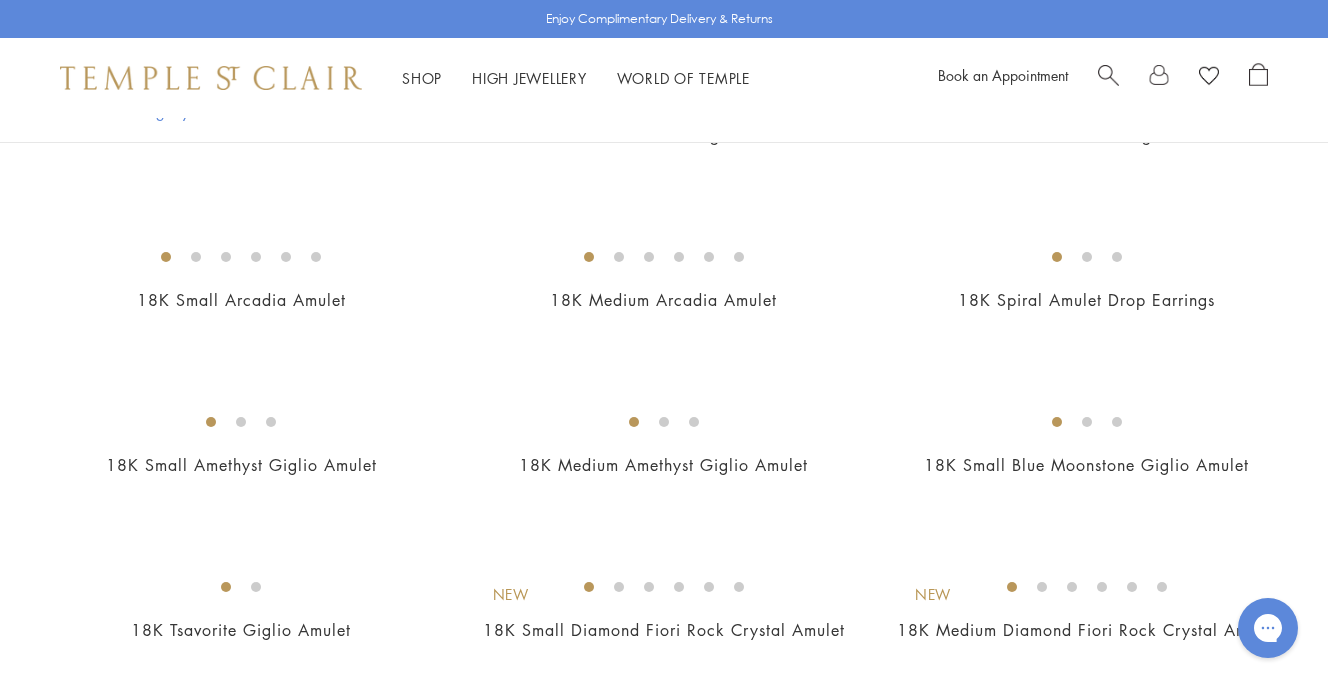 click at bounding box center [0, 0] 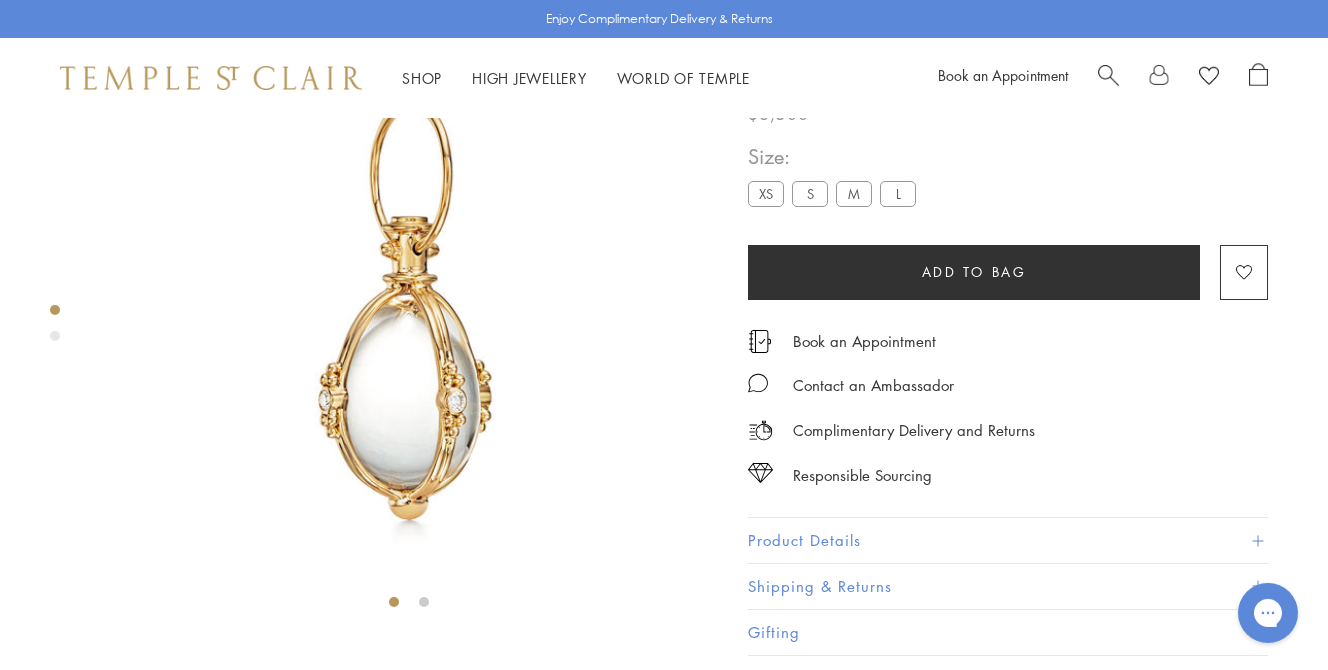 scroll, scrollTop: 118, scrollLeft: 0, axis: vertical 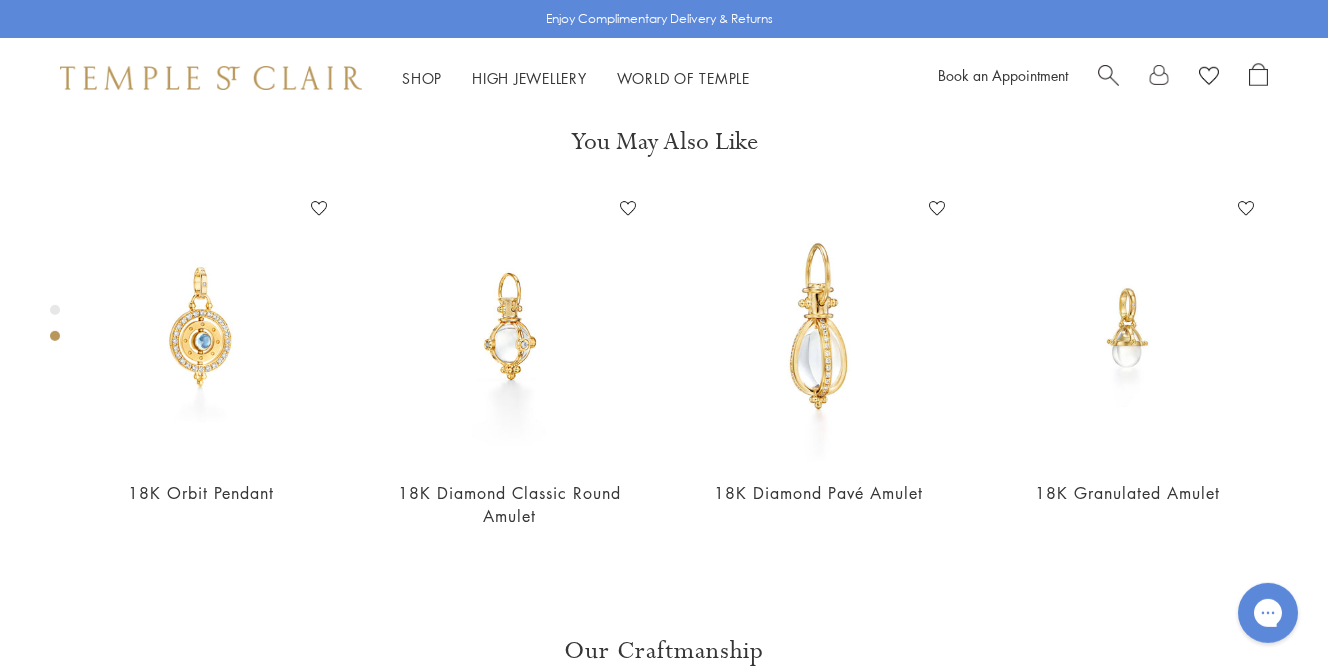 click at bounding box center (-209, -287) 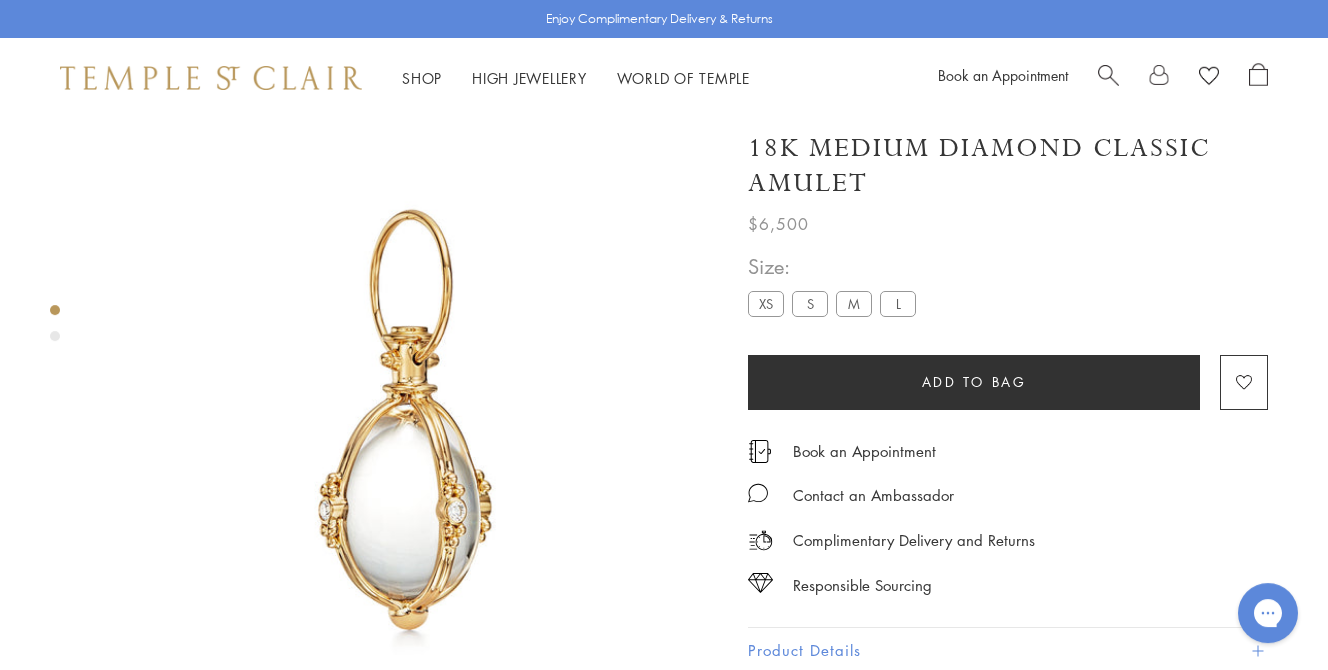 scroll, scrollTop: 15, scrollLeft: 0, axis: vertical 